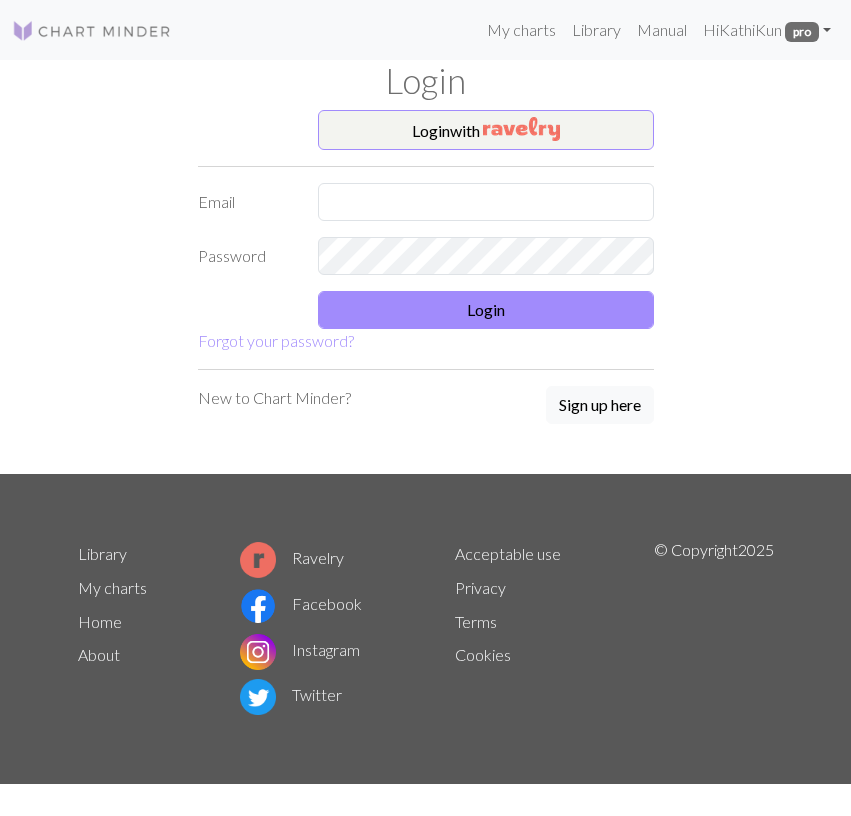 scroll, scrollTop: 0, scrollLeft: 0, axis: both 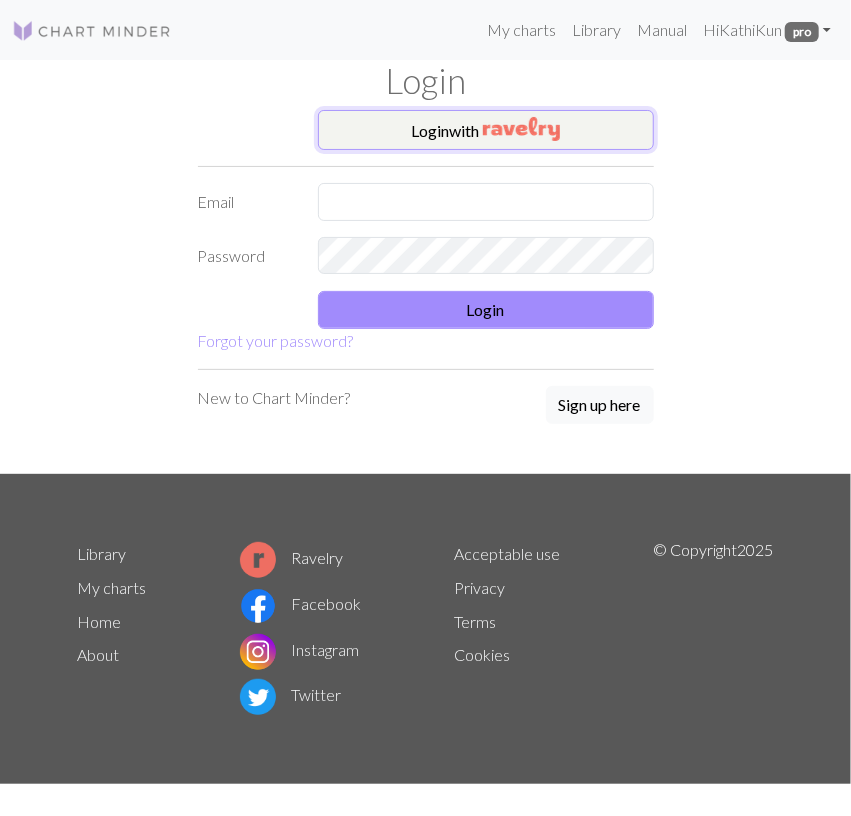 click on "Login  with" at bounding box center [486, 130] 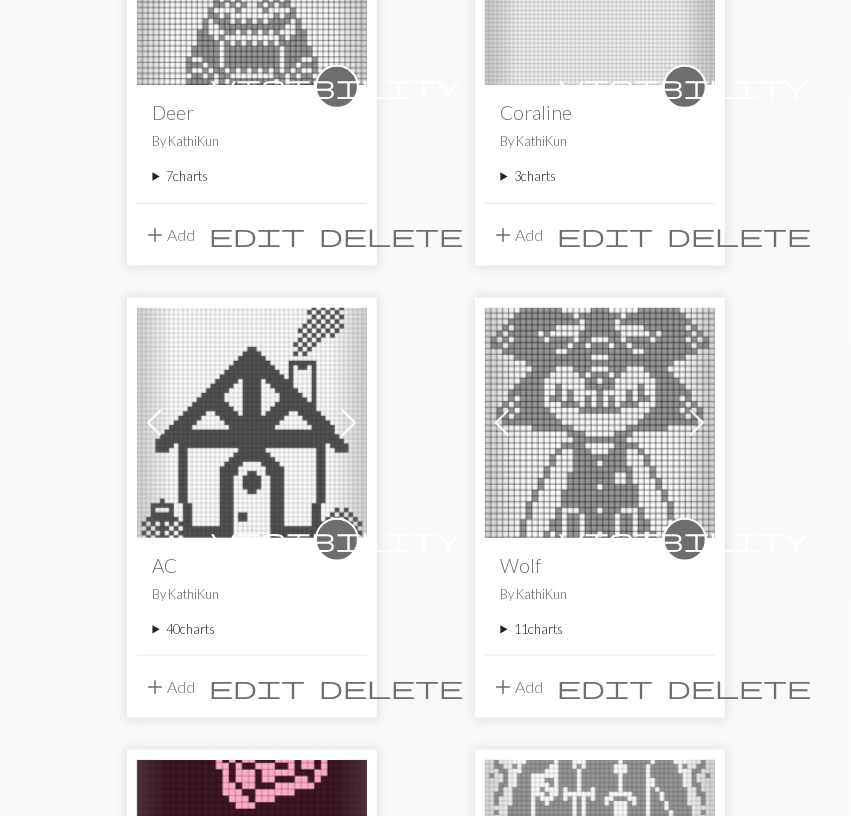scroll, scrollTop: 832, scrollLeft: 0, axis: vertical 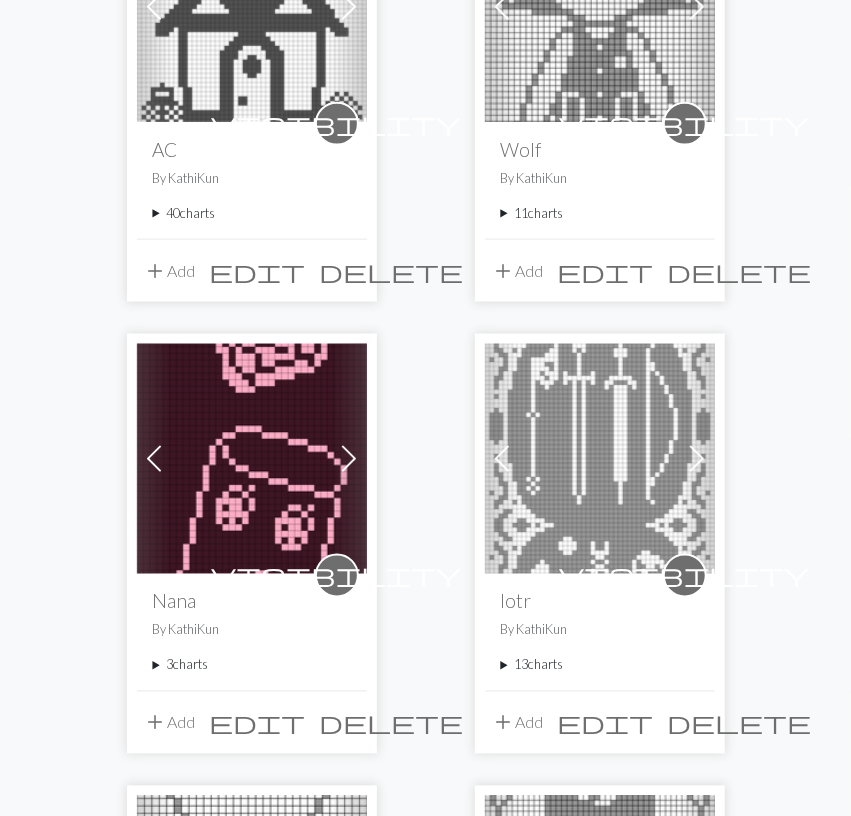 click on "3  charts" at bounding box center (252, 665) 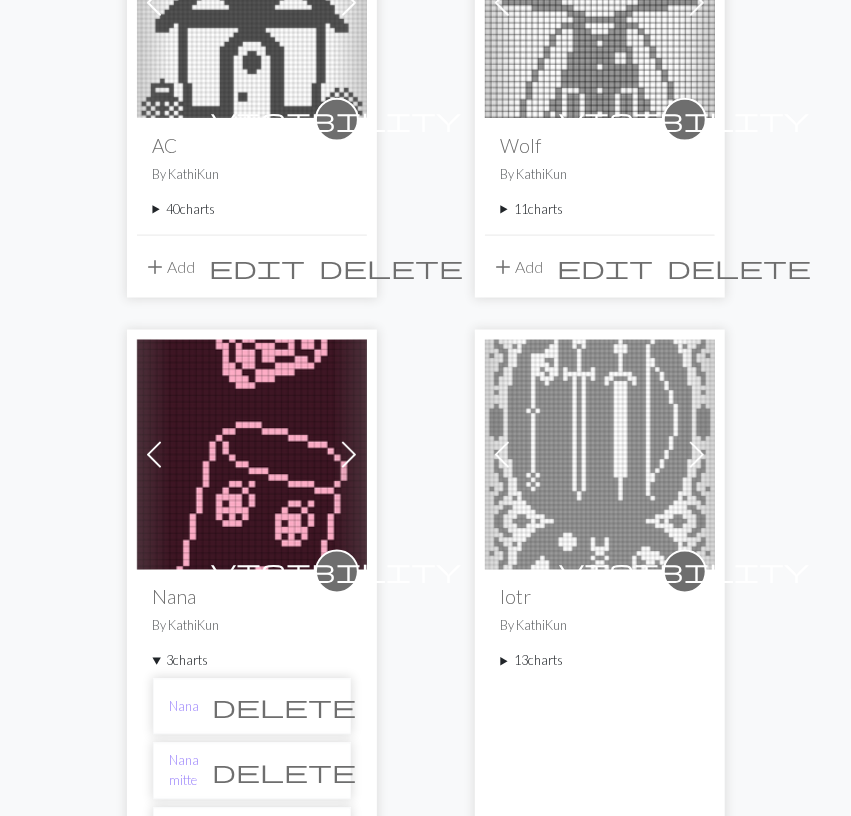 scroll, scrollTop: 1144, scrollLeft: 0, axis: vertical 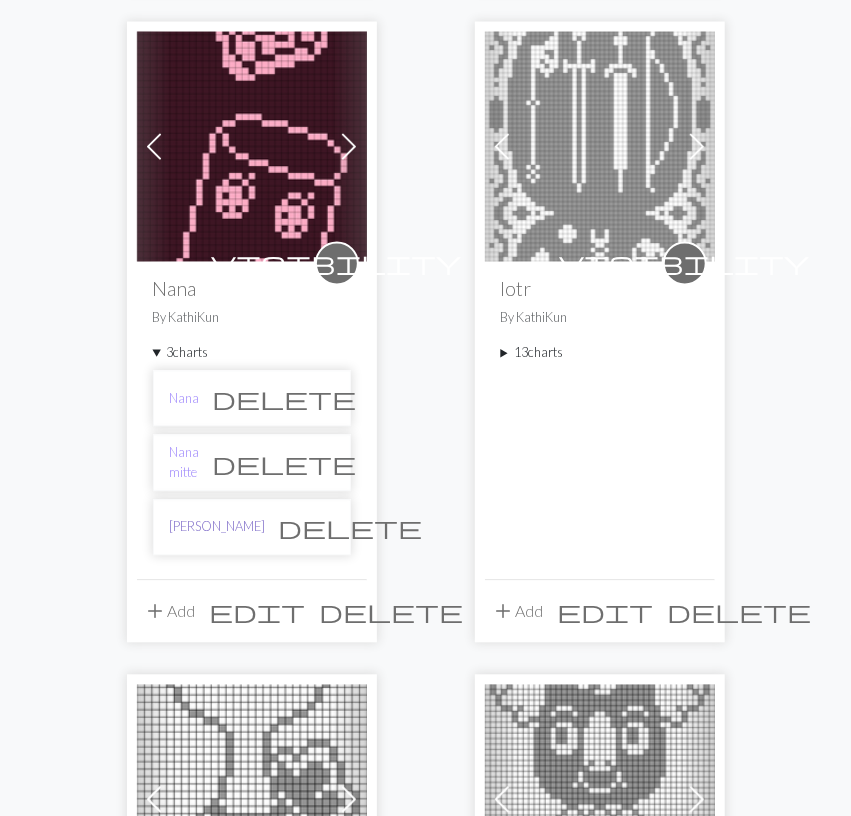 click on "[PERSON_NAME]" at bounding box center (218, 527) 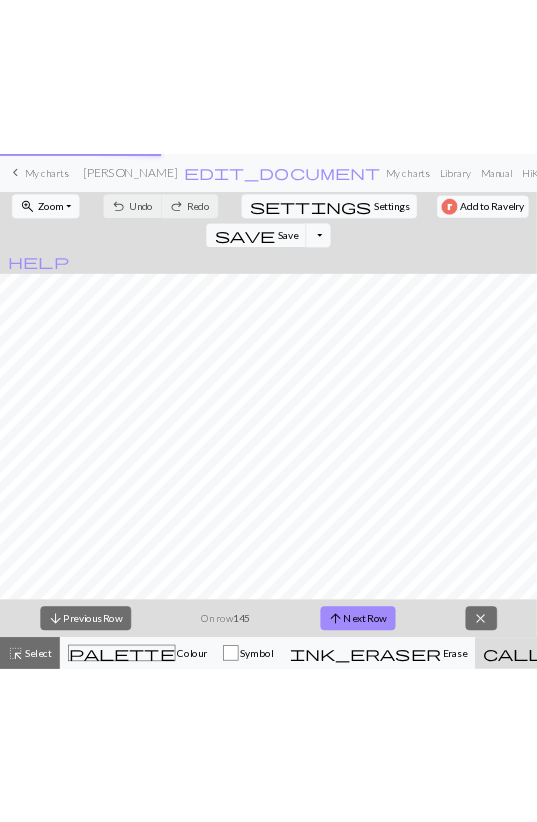 scroll, scrollTop: 0, scrollLeft: 0, axis: both 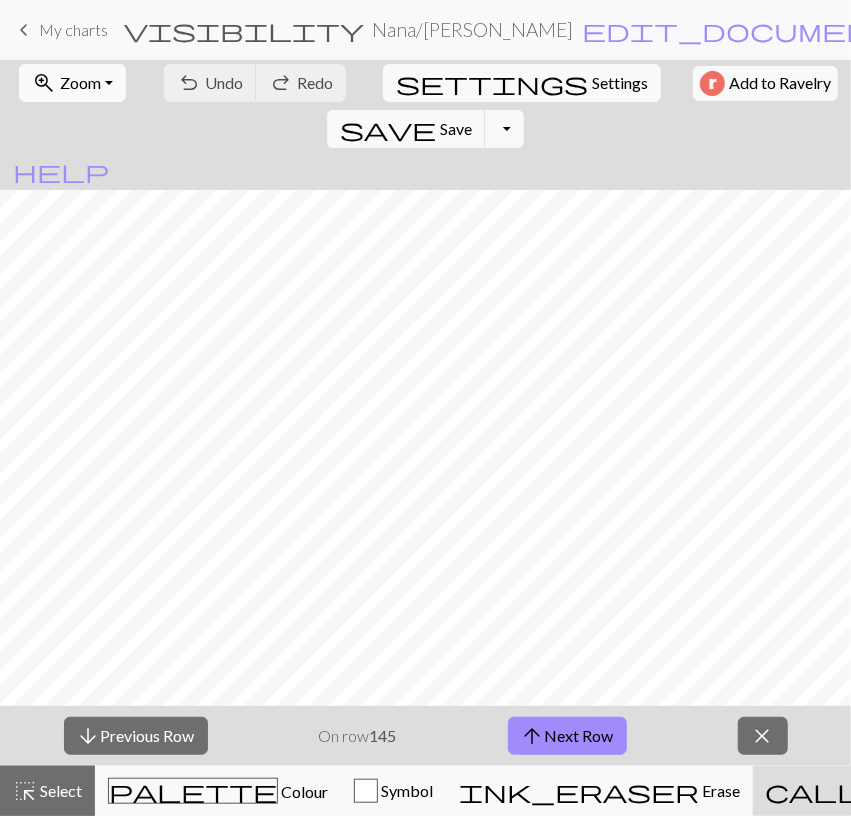 click on "Zoom" at bounding box center (80, 82) 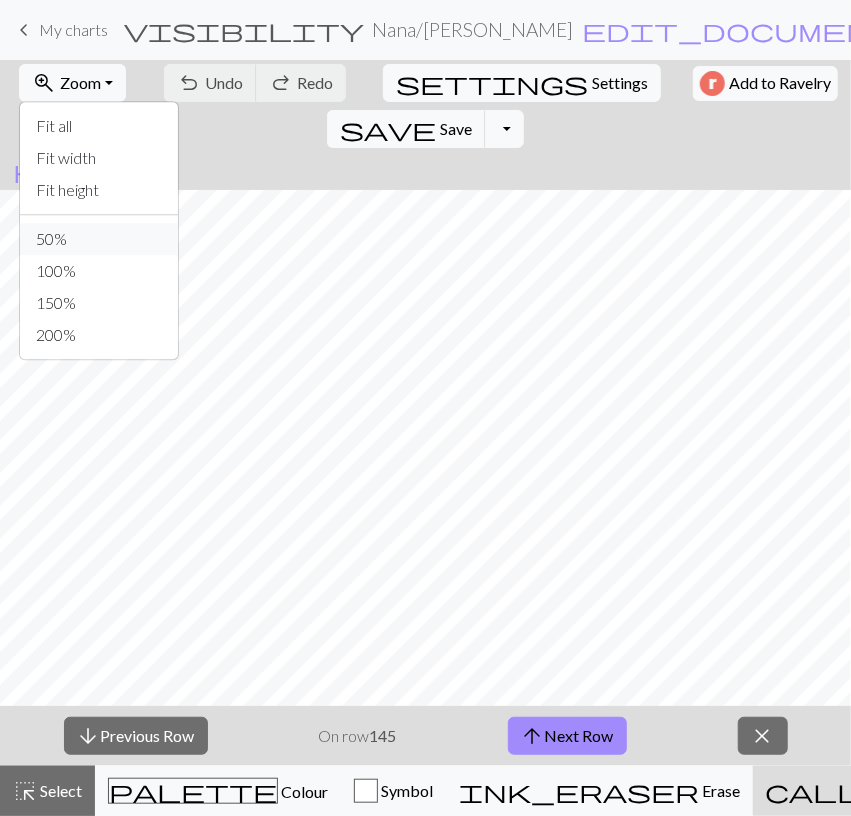 drag, startPoint x: 81, startPoint y: 237, endPoint x: 255, endPoint y: 2, distance: 292.40555 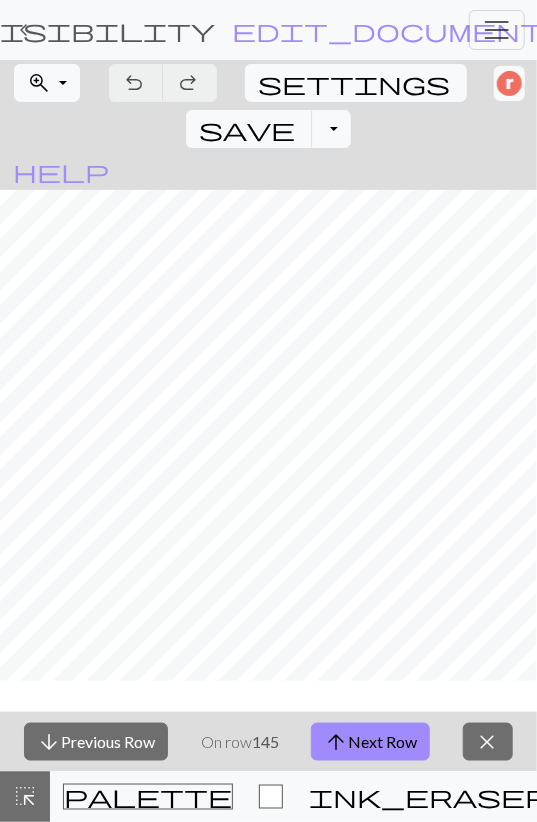 scroll, scrollTop: 1160, scrollLeft: 0, axis: vertical 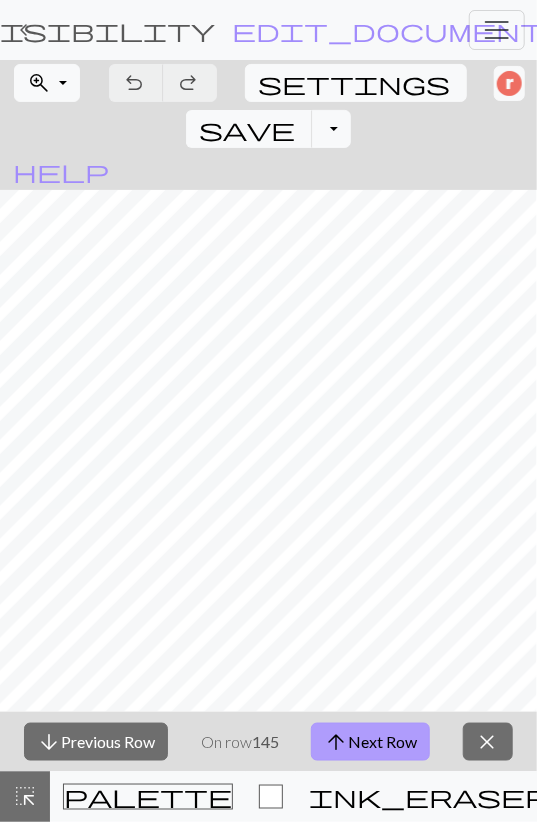 click on "arrow_upward  Next Row" at bounding box center [370, 742] 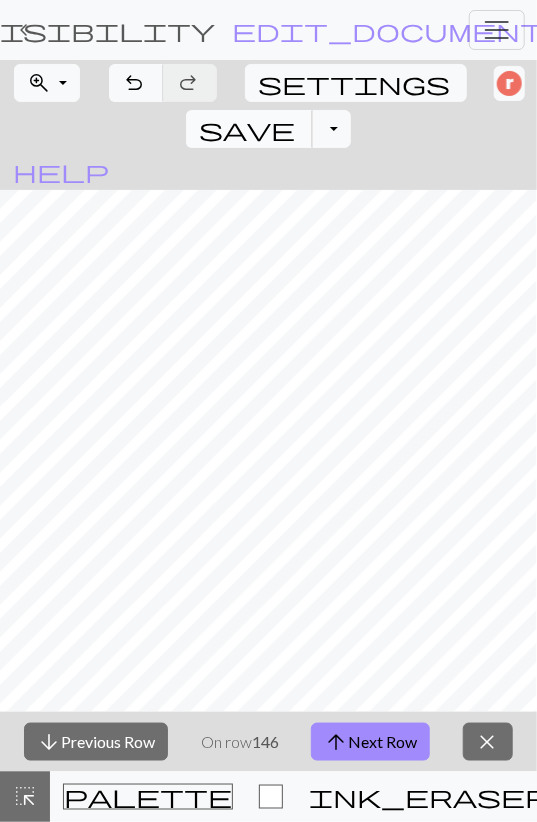 click on "save" at bounding box center (247, 129) 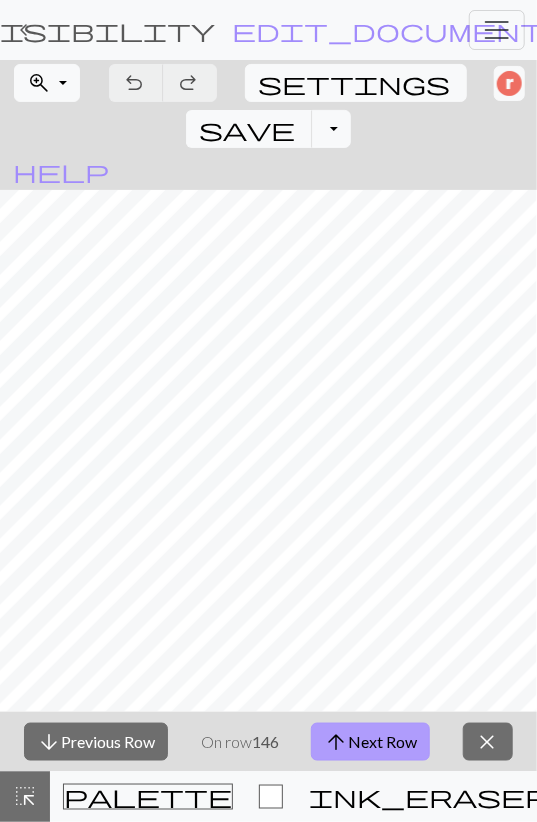 click on "arrow_upward  Next Row" at bounding box center [370, 742] 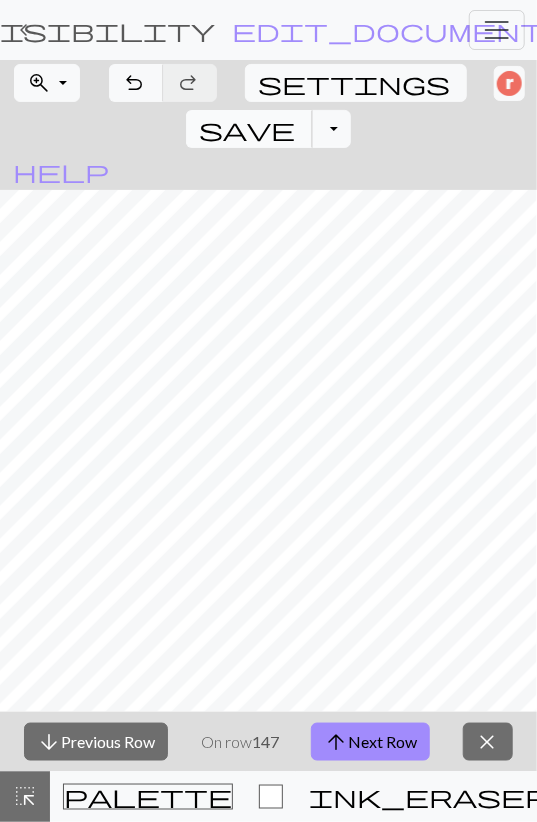 drag, startPoint x: 404, startPoint y: 92, endPoint x: 395, endPoint y: 99, distance: 11.401754 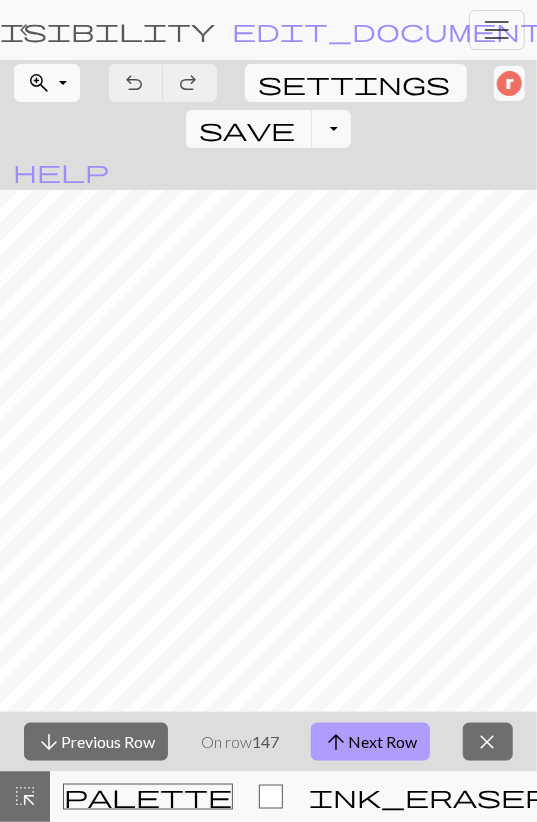 click on "arrow_upward  Next Row" at bounding box center [370, 742] 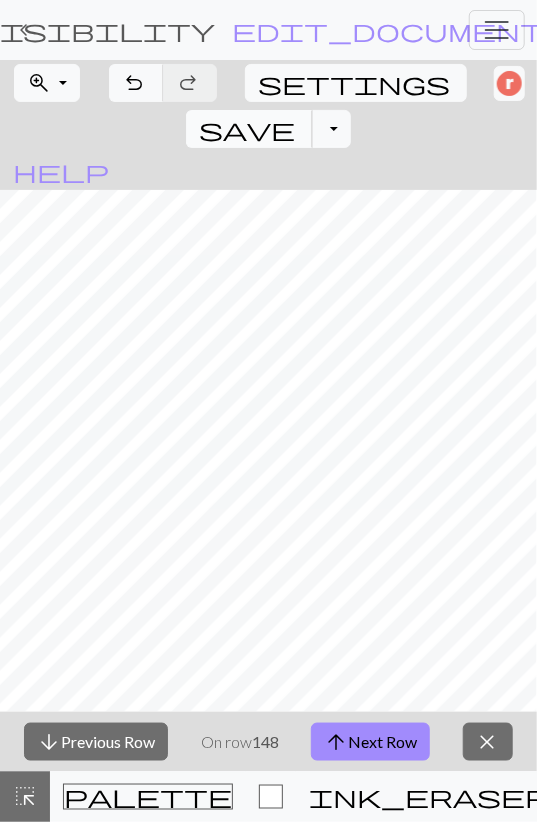 click on "save" at bounding box center (247, 129) 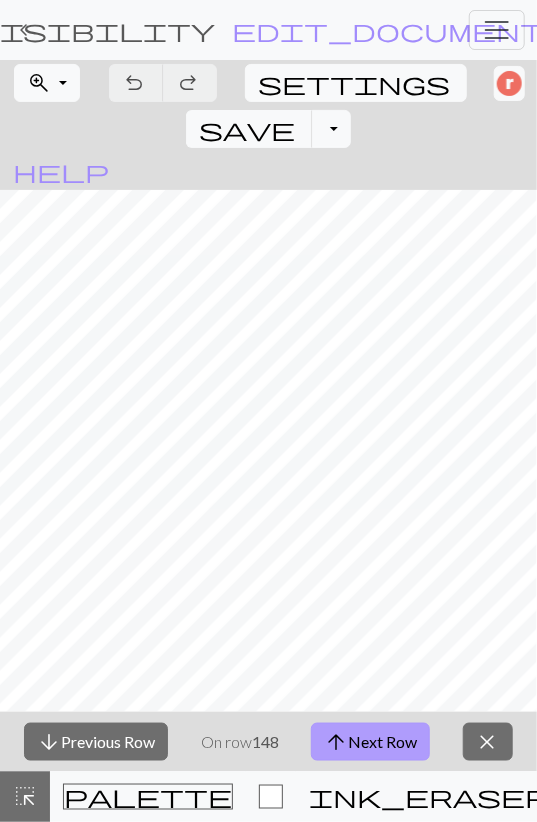 click on "arrow_upward  Next Row" at bounding box center [370, 742] 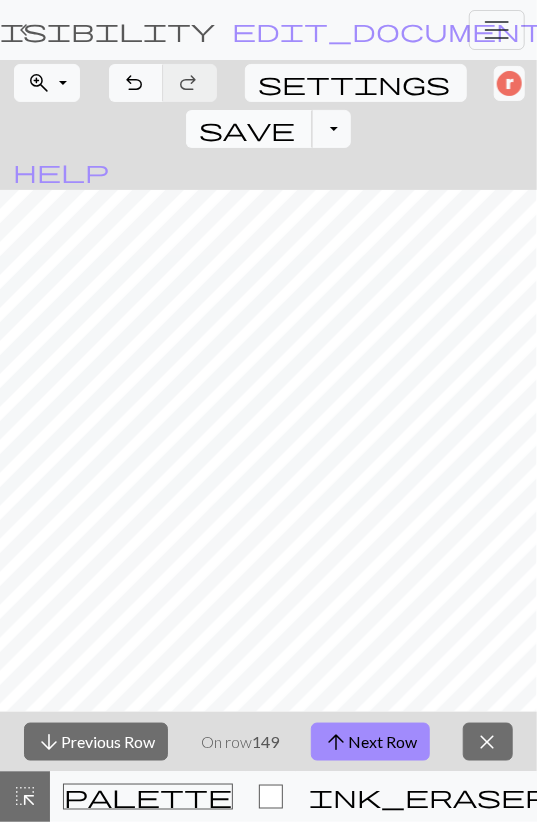 click on "save" at bounding box center [247, 129] 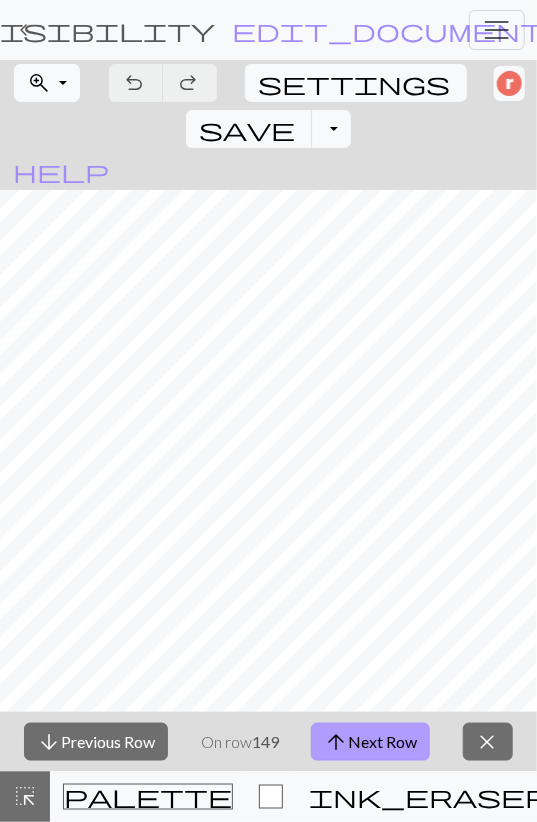 click on "arrow_upward  Next Row" at bounding box center (370, 742) 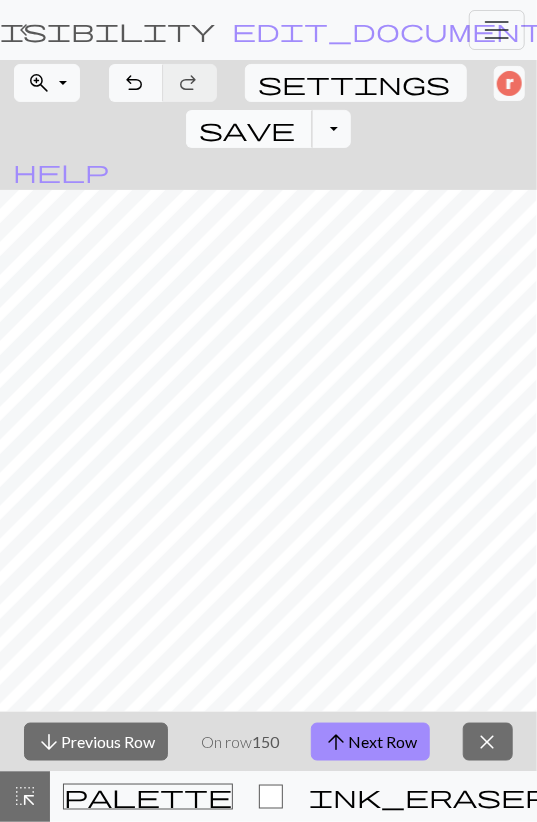 click on "save" at bounding box center (247, 129) 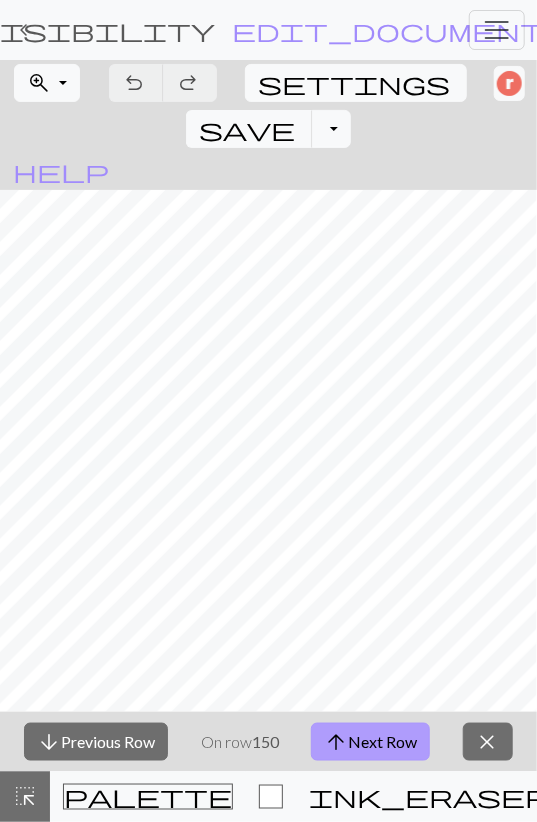 click on "arrow_upward  Next Row" at bounding box center (370, 742) 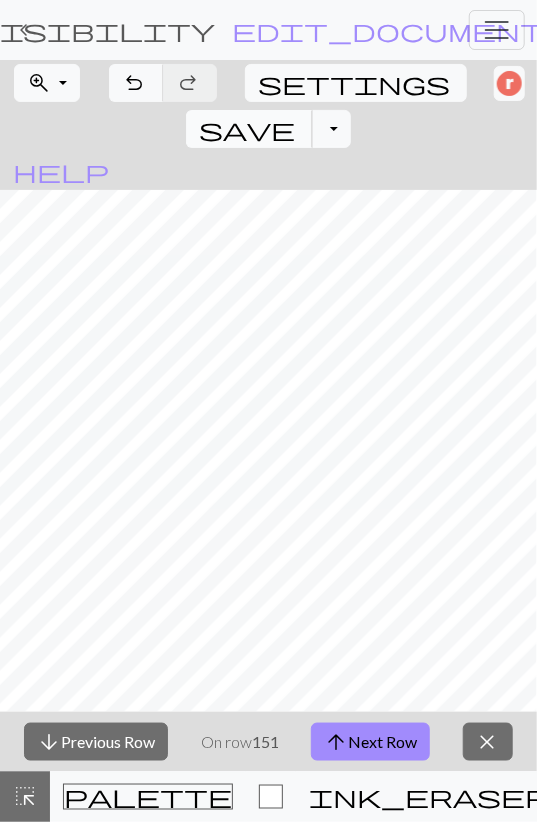 click on "save" at bounding box center [247, 129] 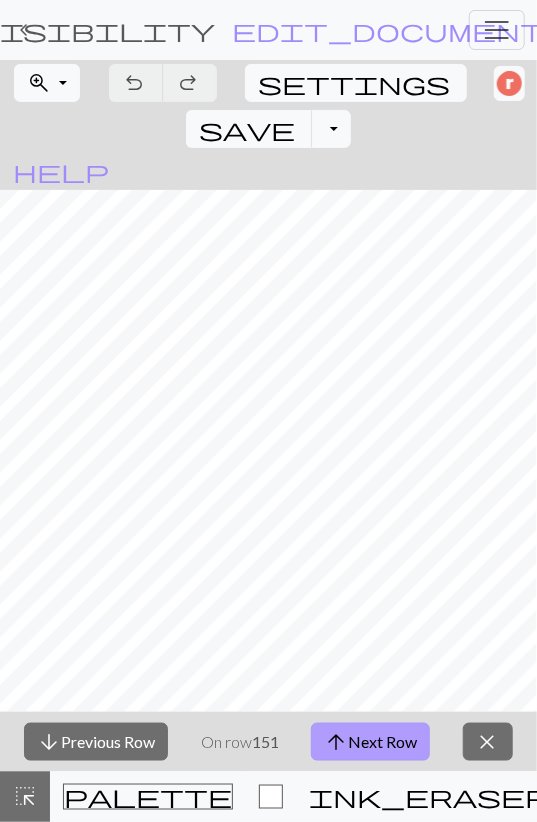 click on "arrow_upward  Next Row" at bounding box center (370, 742) 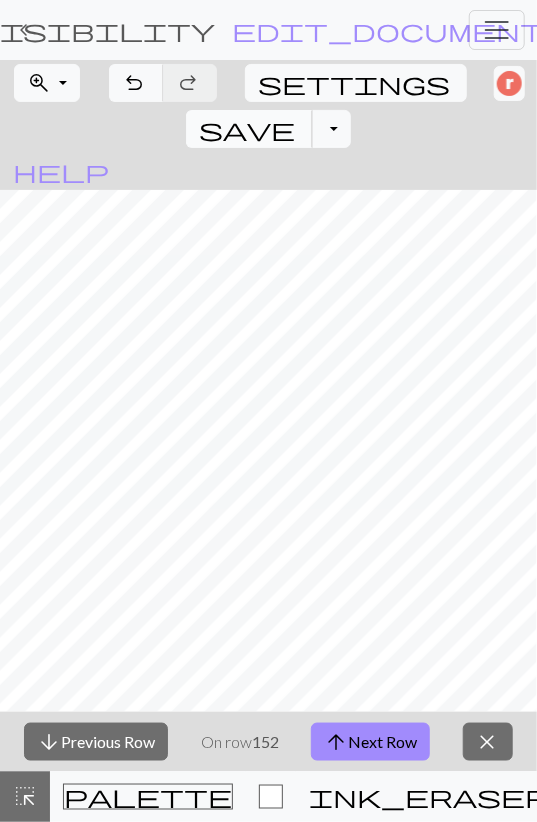 click on "save" at bounding box center (247, 129) 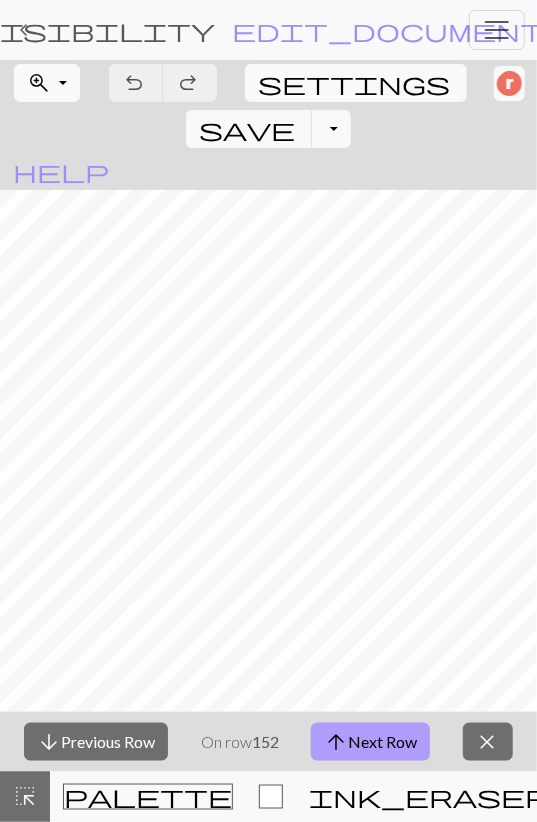 click on "arrow_upward  Next Row" at bounding box center [370, 742] 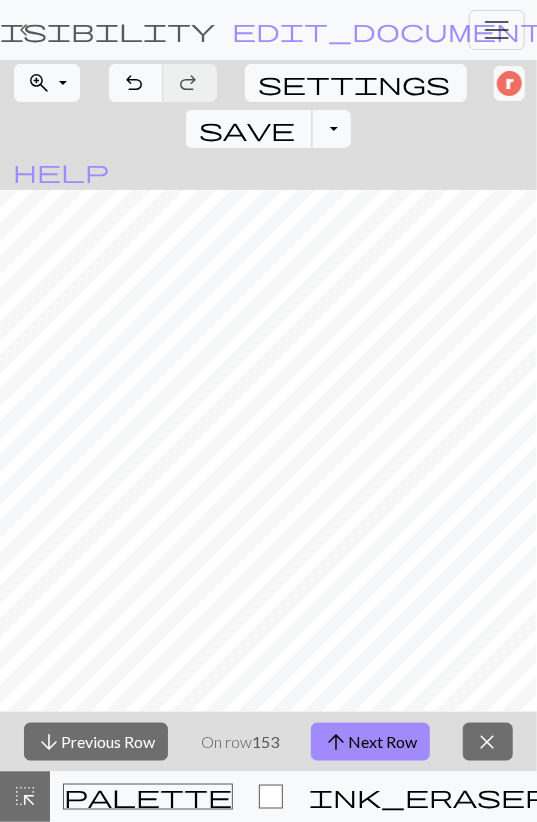 click on "save" at bounding box center (247, 129) 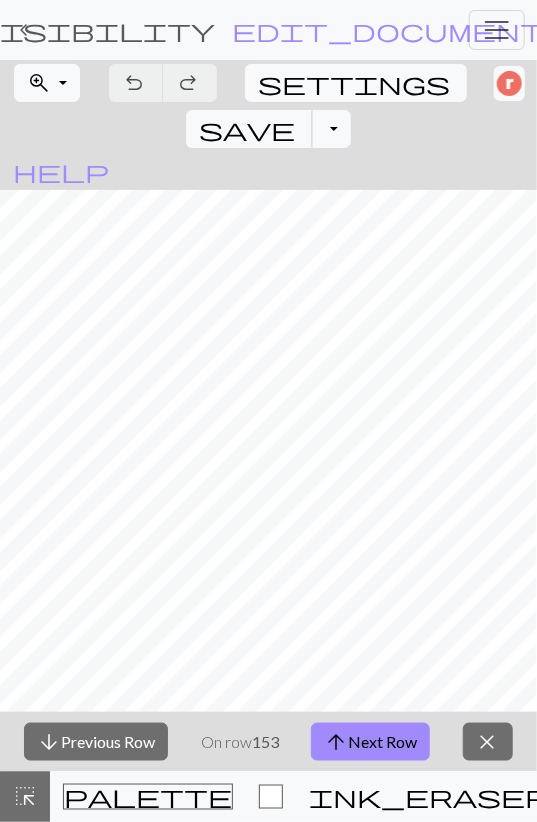 type 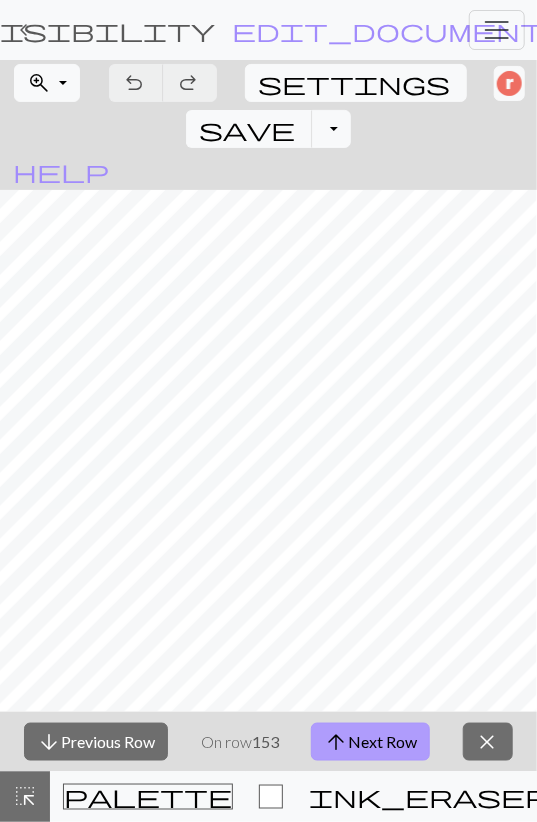 click on "arrow_upward  Next Row" at bounding box center [370, 742] 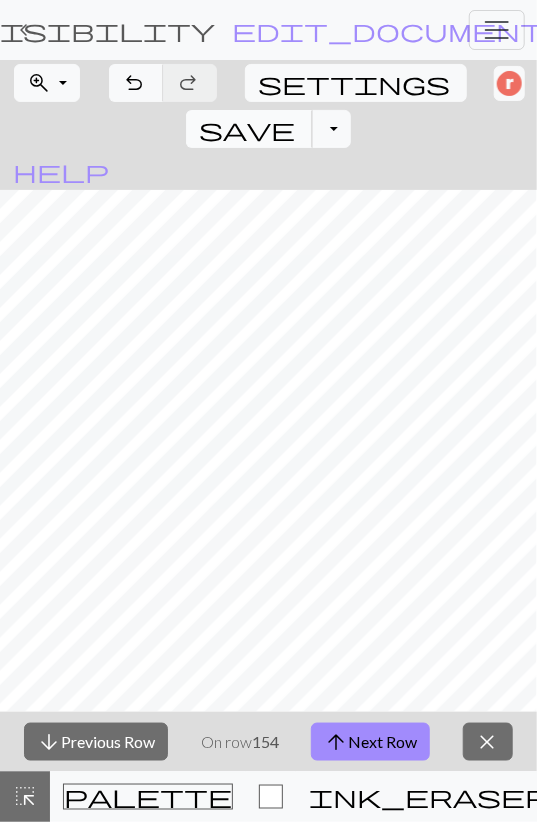 click on "save" at bounding box center [247, 129] 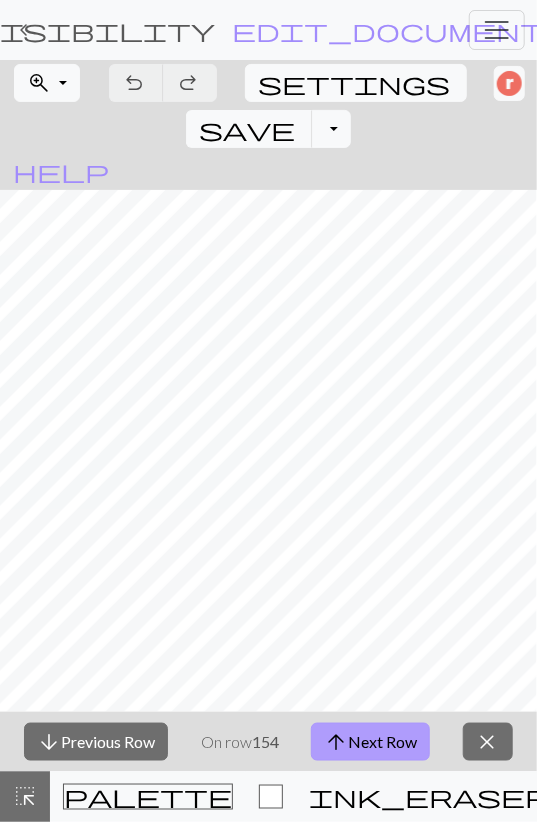 drag, startPoint x: 406, startPoint y: 741, endPoint x: 405, endPoint y: 731, distance: 10.049875 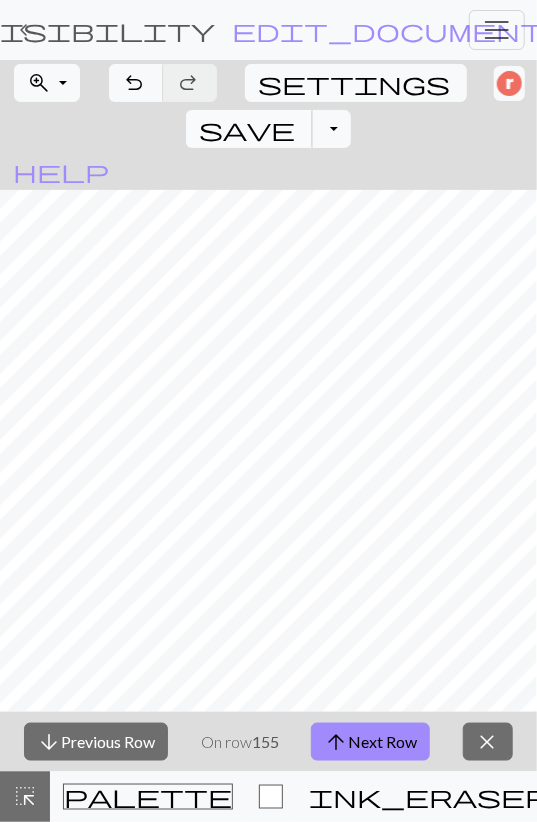click on "save" at bounding box center (247, 129) 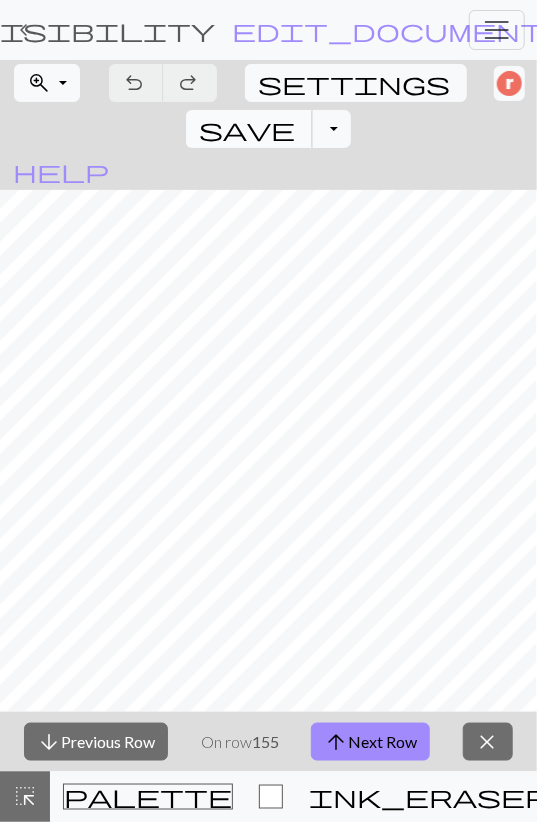 click on "save" at bounding box center [247, 129] 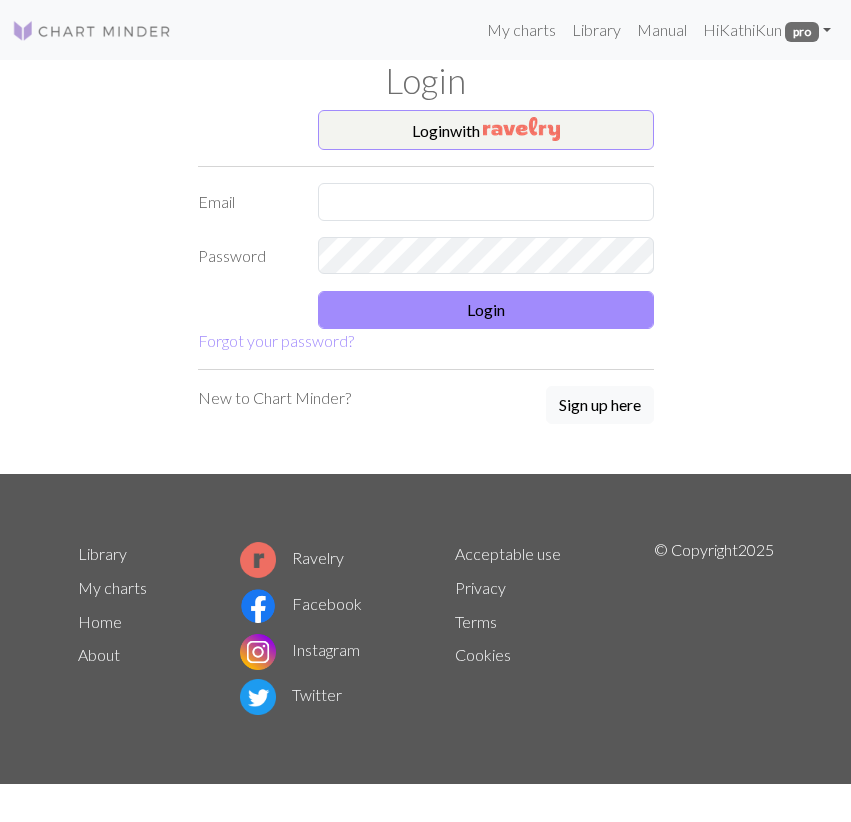 scroll, scrollTop: 0, scrollLeft: 0, axis: both 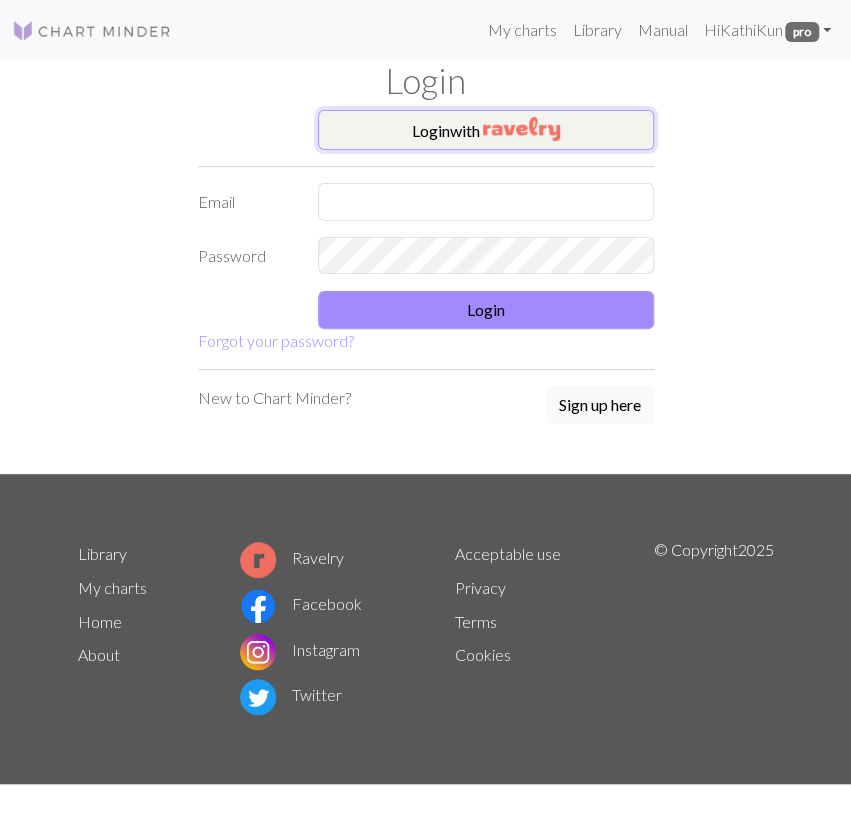click at bounding box center [521, 129] 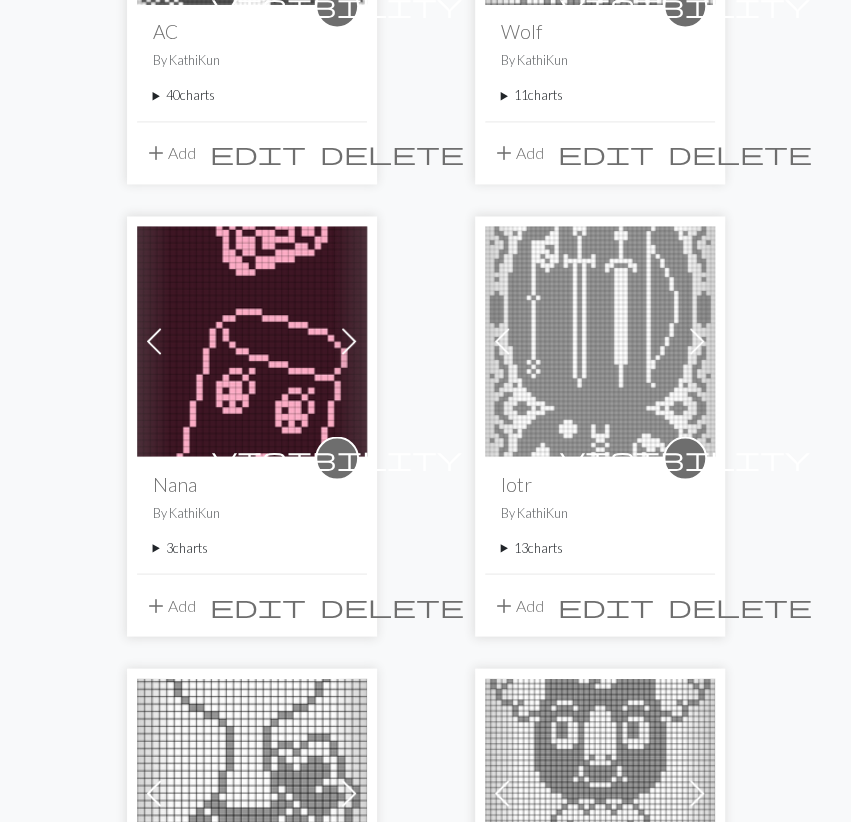 scroll, scrollTop: 1040, scrollLeft: 0, axis: vertical 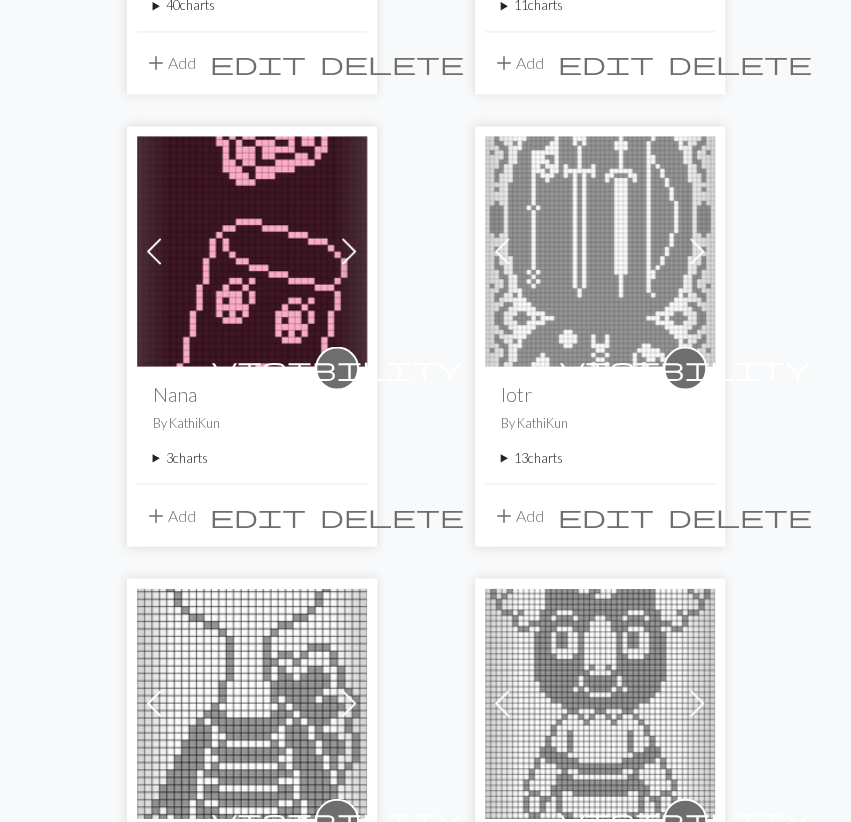 click on "3  charts" at bounding box center (252, 457) 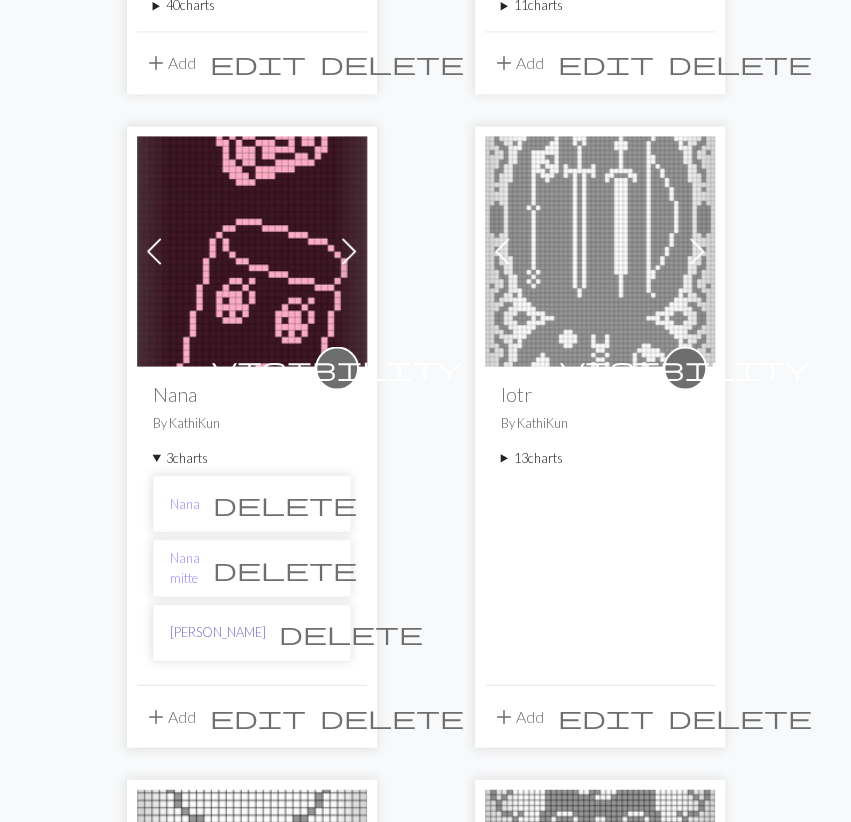 click on "[PERSON_NAME]" at bounding box center [218, 631] 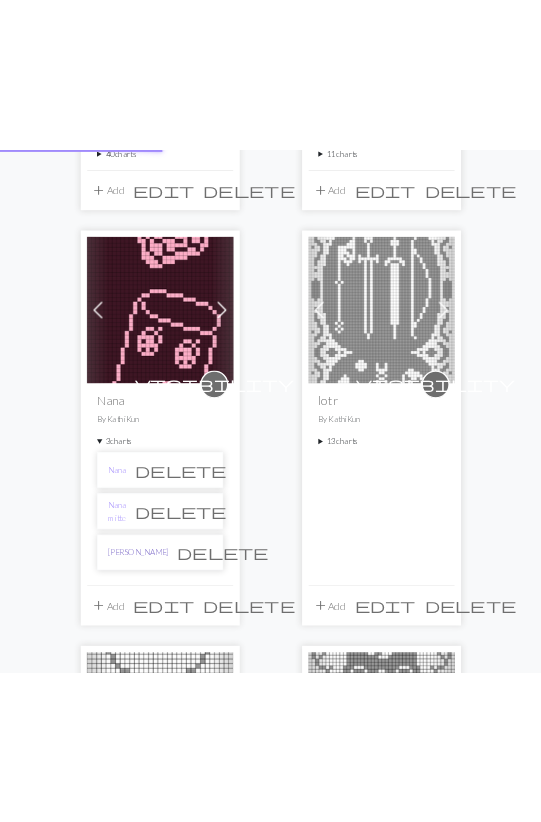 scroll, scrollTop: 0, scrollLeft: 0, axis: both 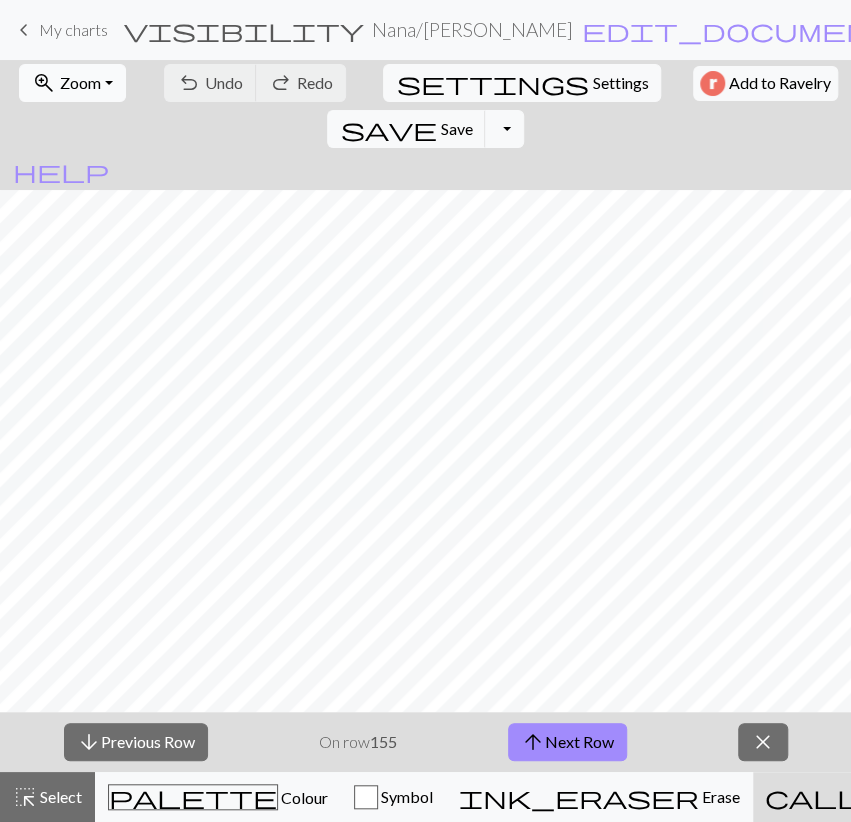 click on "Zoom" at bounding box center [80, 82] 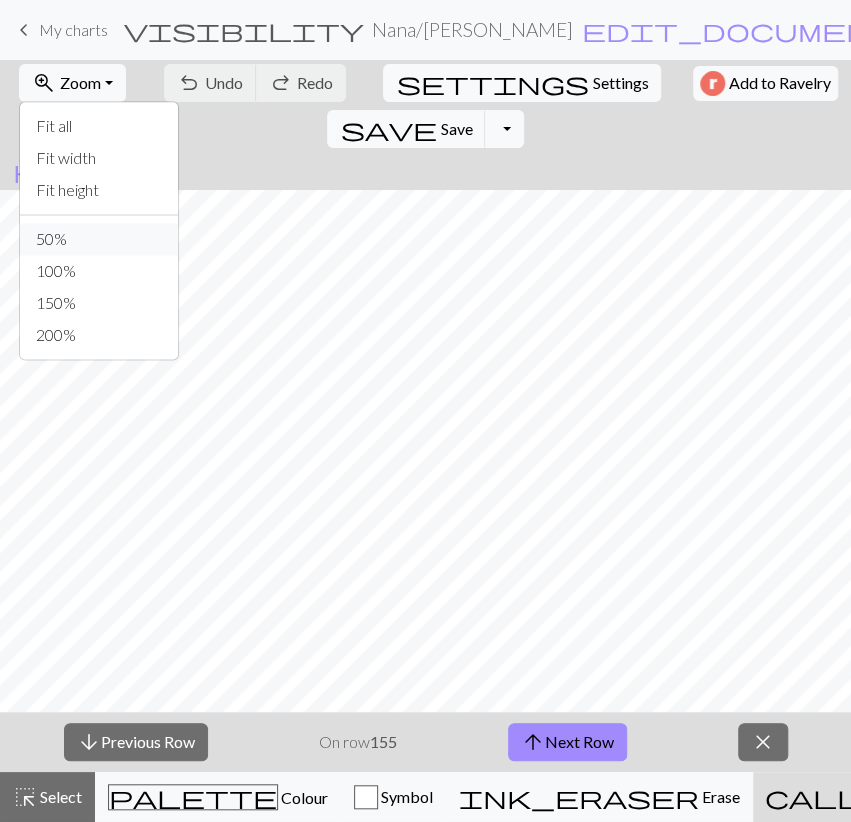 click on "50%" at bounding box center (99, 239) 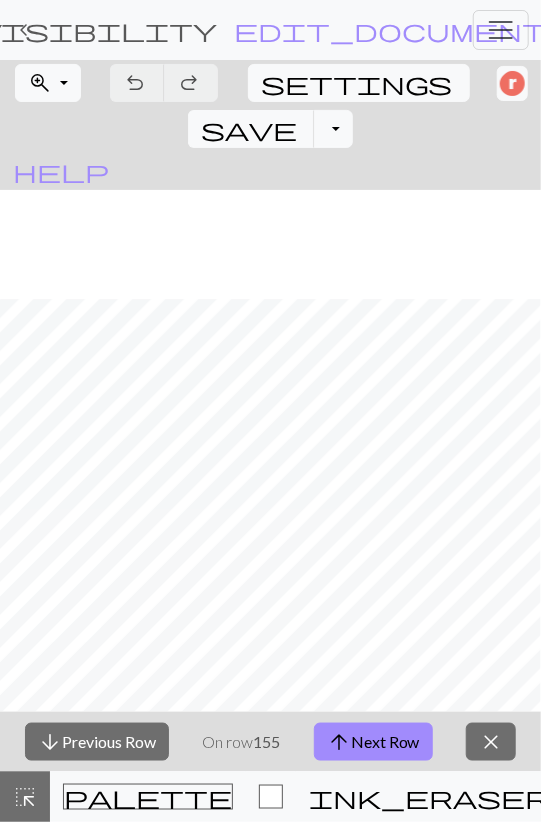 scroll, scrollTop: 1044, scrollLeft: 0, axis: vertical 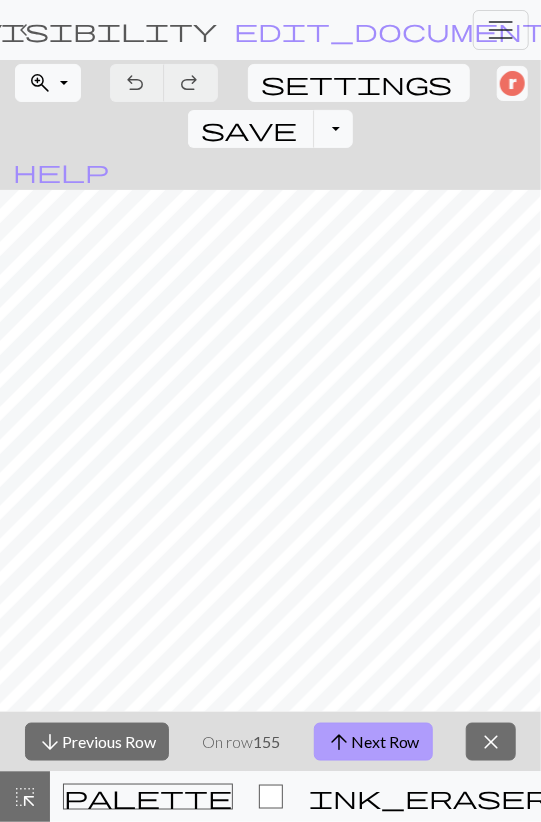click on "arrow_upward  Next Row" at bounding box center [373, 742] 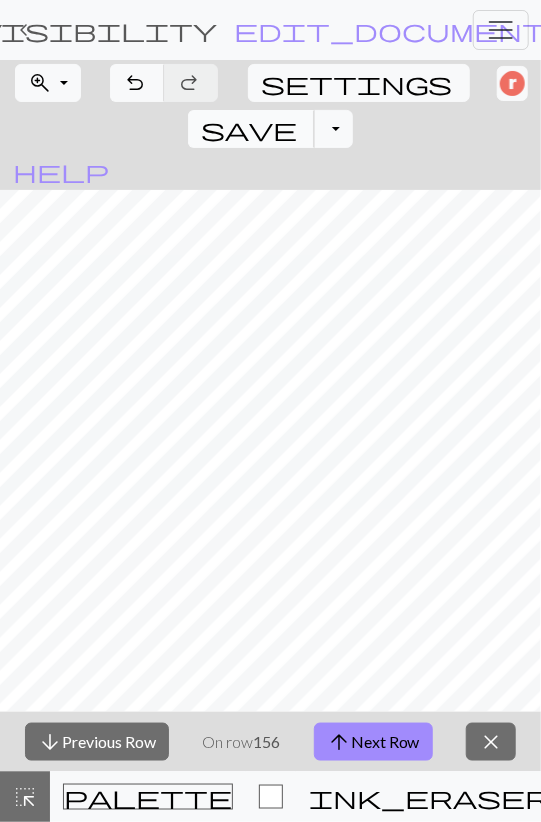 click on "save" at bounding box center [249, 129] 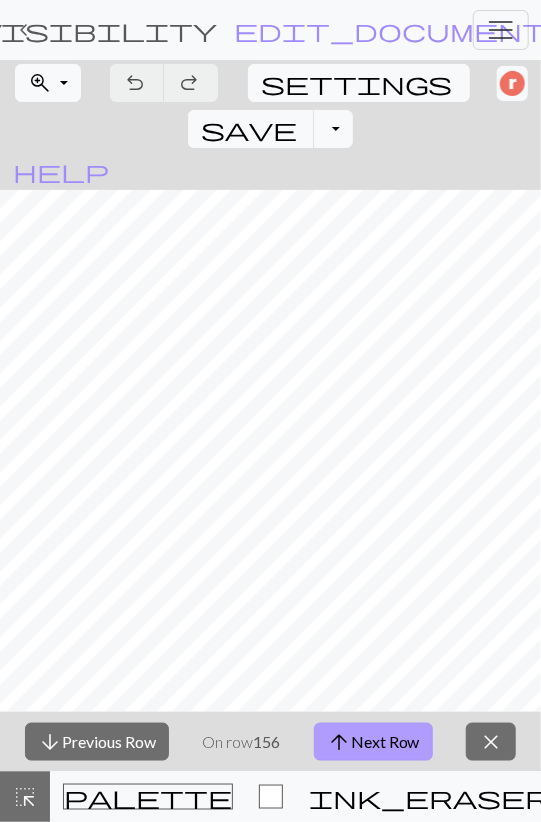 click on "arrow_upward  Next Row" at bounding box center [373, 742] 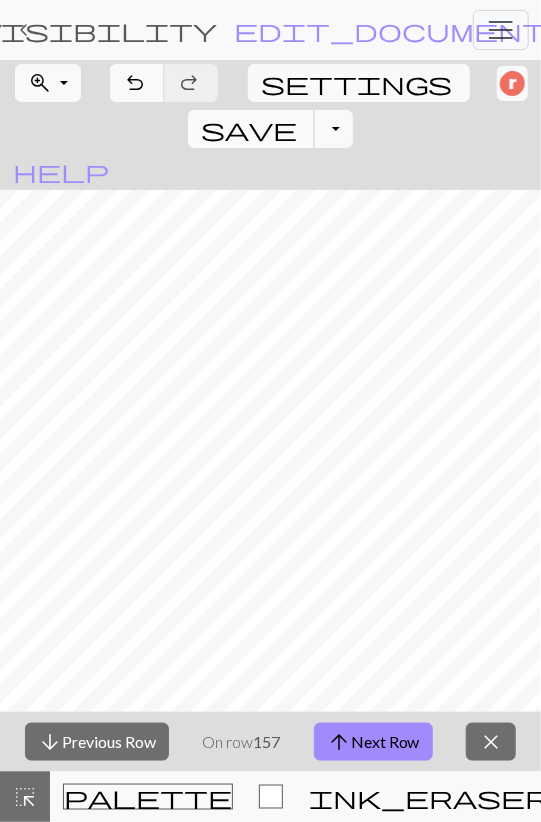 click on "save" at bounding box center (249, 129) 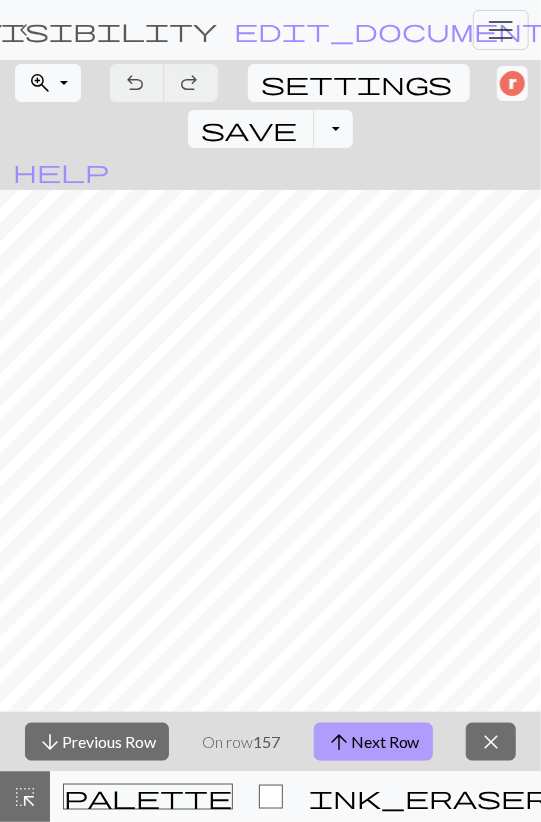 click on "arrow_upward  Next Row" at bounding box center [373, 742] 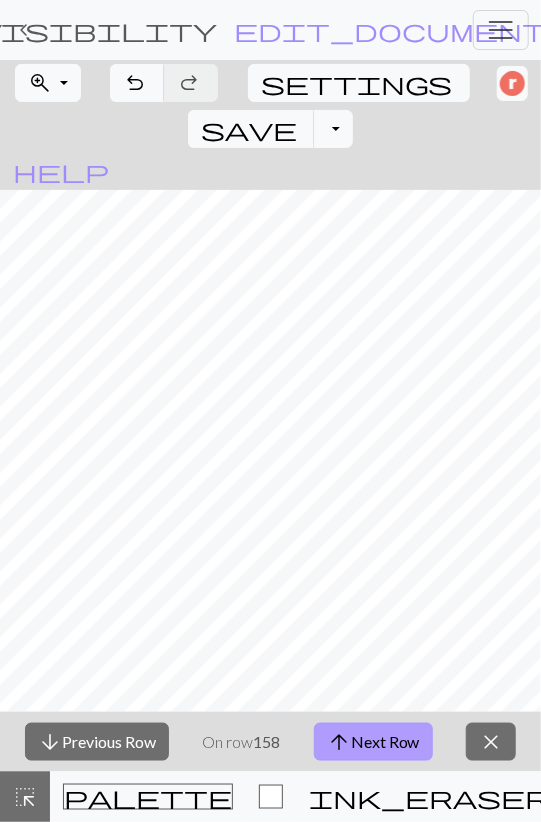 click on "arrow_upward  Next Row" at bounding box center [373, 742] 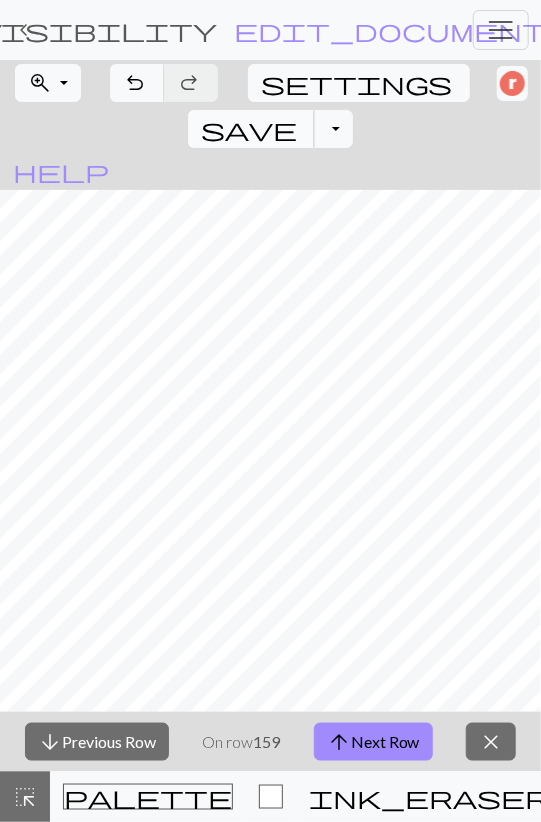 click on "save" at bounding box center [249, 129] 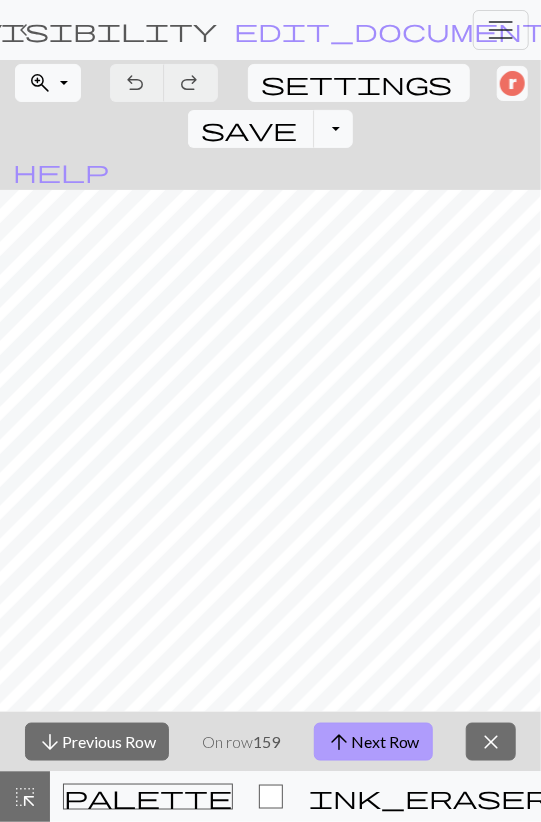 click on "arrow_upward  Next Row" at bounding box center (373, 742) 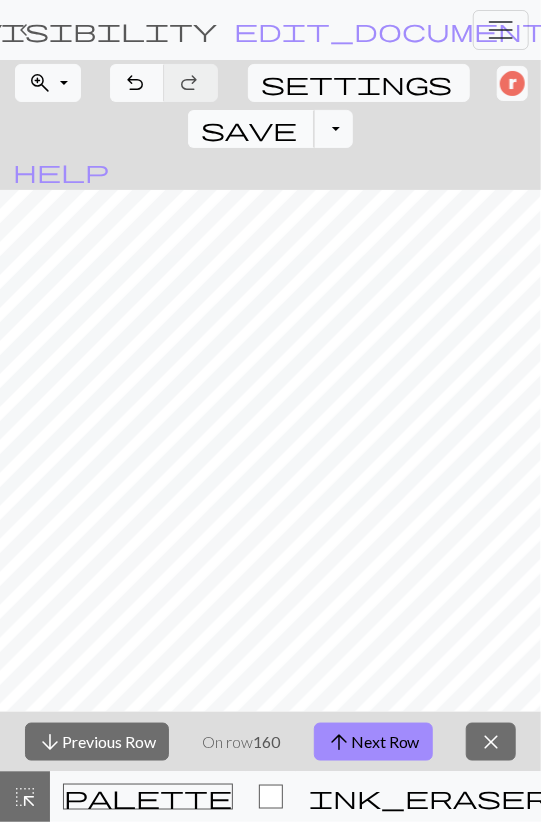 click on "save" at bounding box center (249, 129) 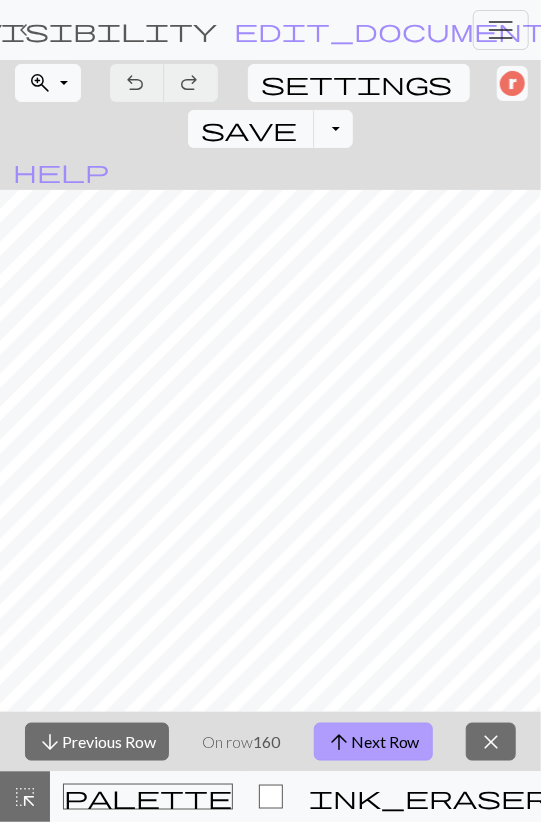click on "arrow_upward  Next Row" at bounding box center [373, 742] 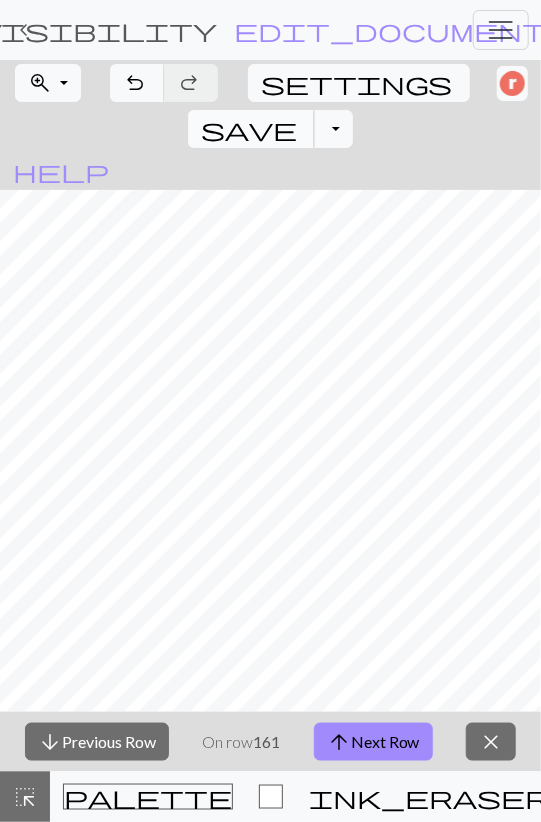 click on "save" at bounding box center [249, 129] 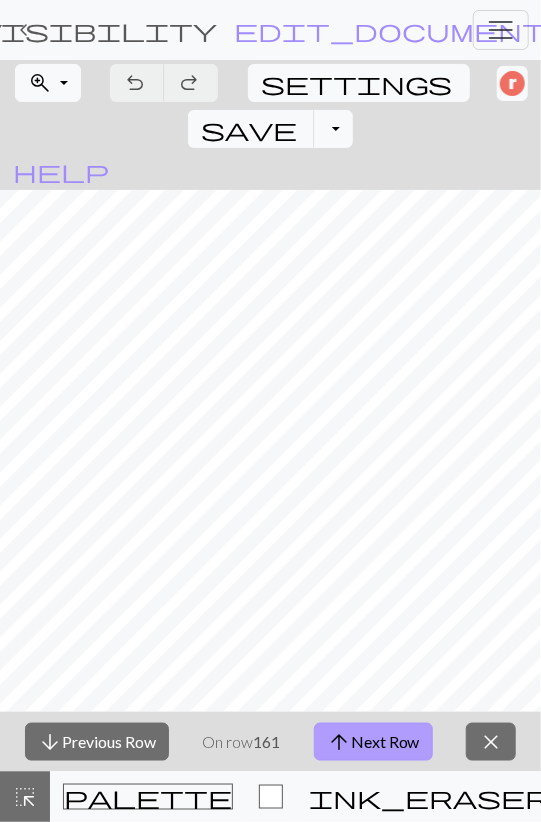 click on "arrow_upward  Next Row" at bounding box center [373, 742] 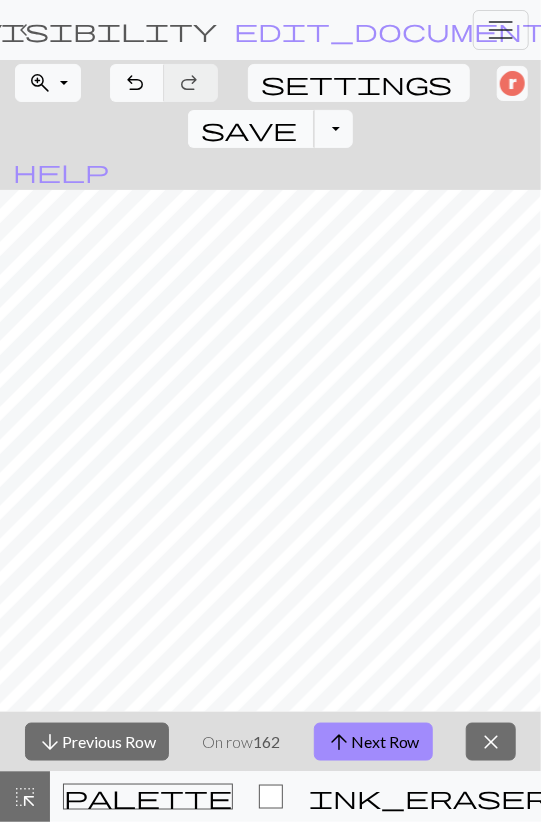 click on "save" at bounding box center (249, 129) 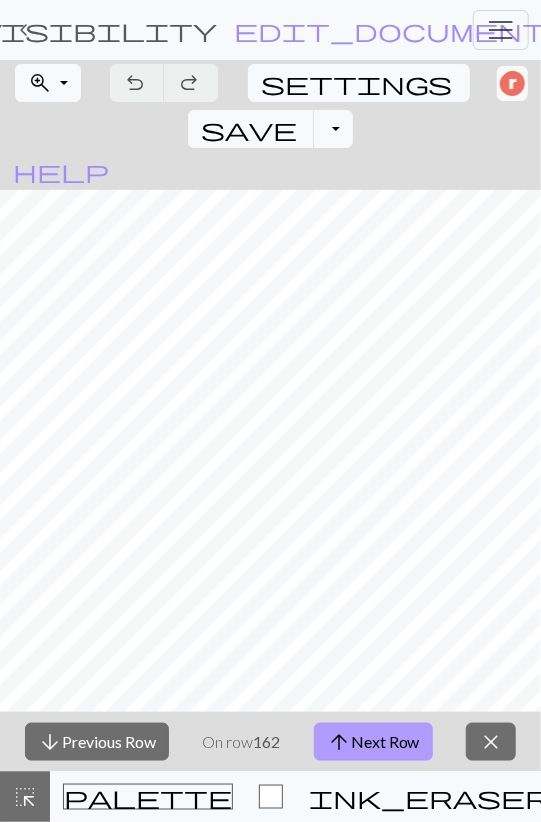 click on "arrow_upward  Next Row" at bounding box center [373, 742] 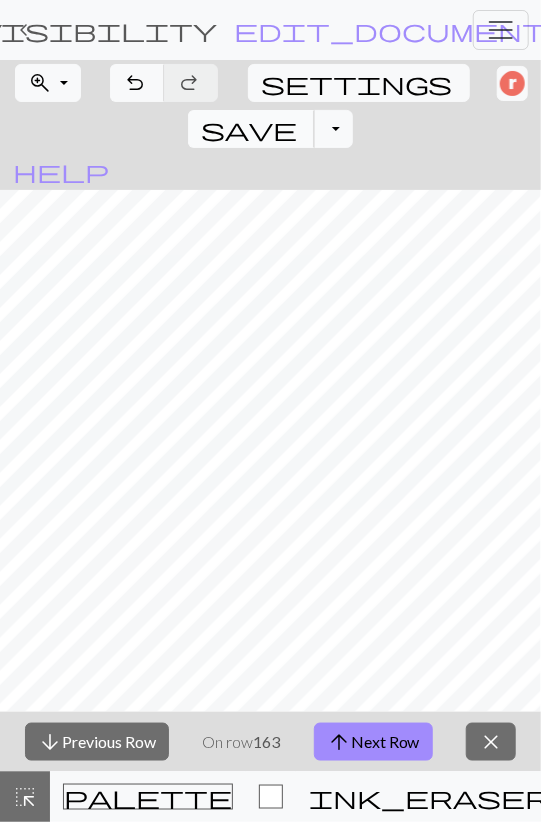 click on "save" at bounding box center [249, 129] 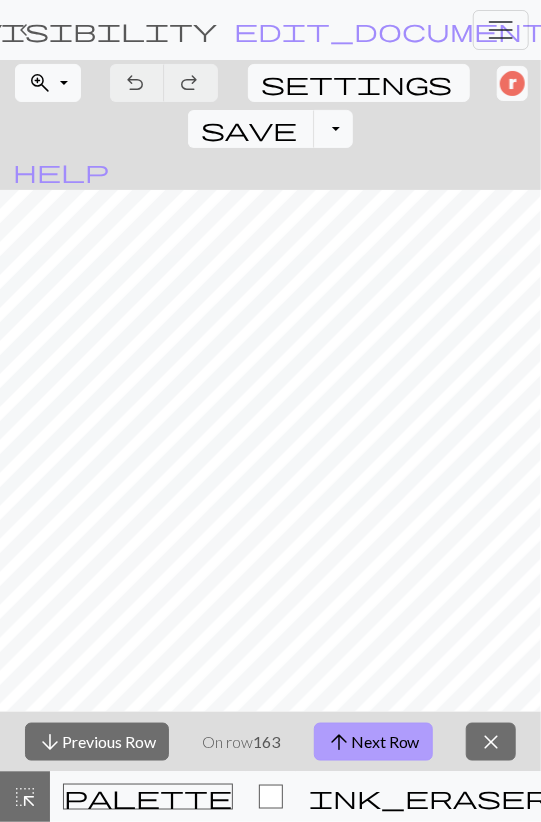 click on "arrow_upward" at bounding box center (339, 742) 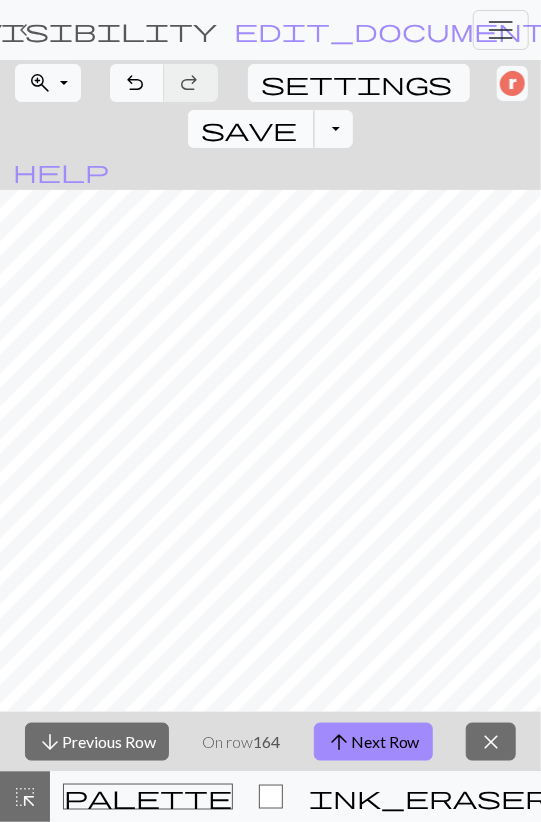 click on "save" at bounding box center (249, 129) 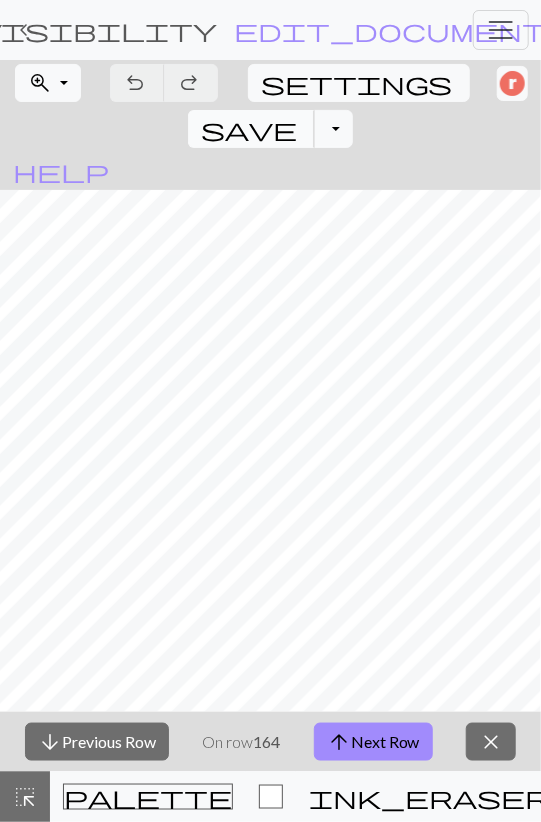 click on "save Save Save" at bounding box center [251, 129] 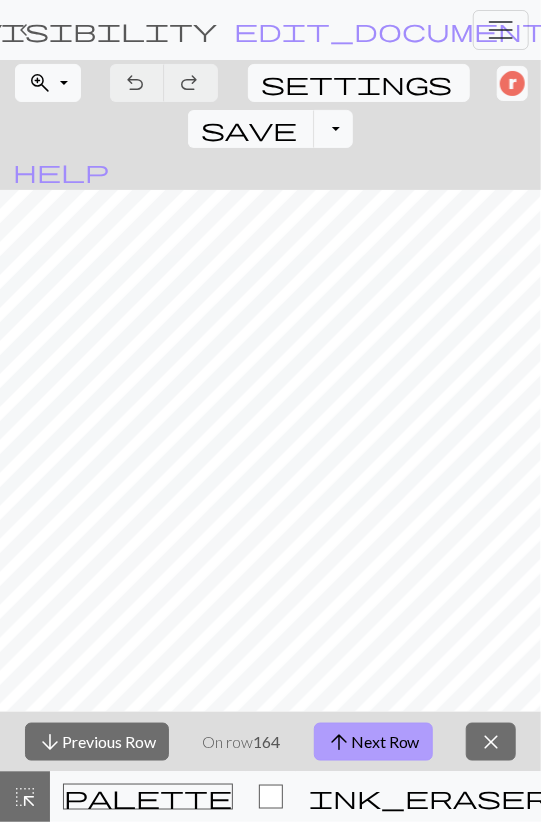click on "arrow_upward  Next Row" at bounding box center (373, 742) 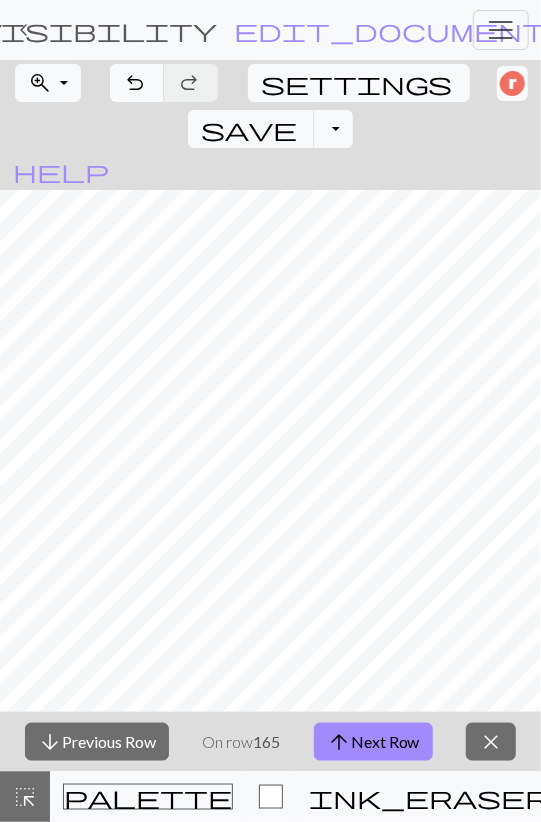 click on "arrow_upward  Next Row" at bounding box center [373, 742] 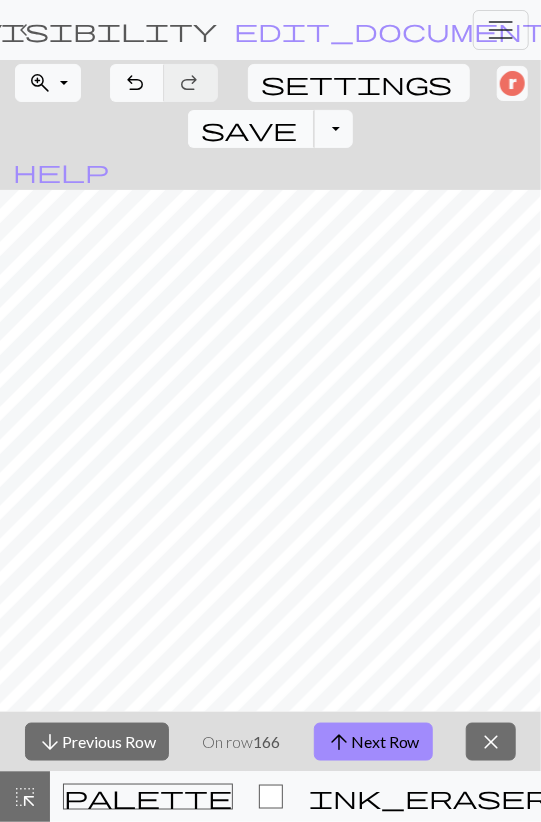 click on "save" at bounding box center (249, 129) 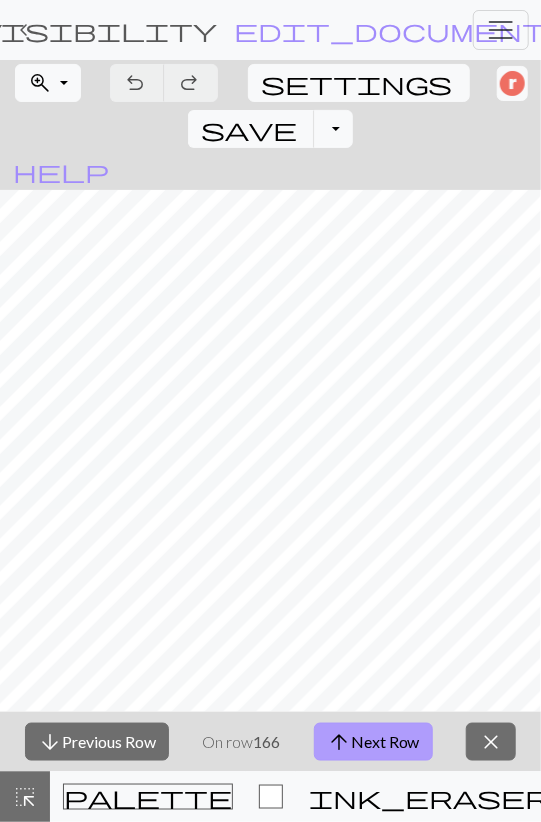 click on "arrow_upward  Next Row" at bounding box center [373, 742] 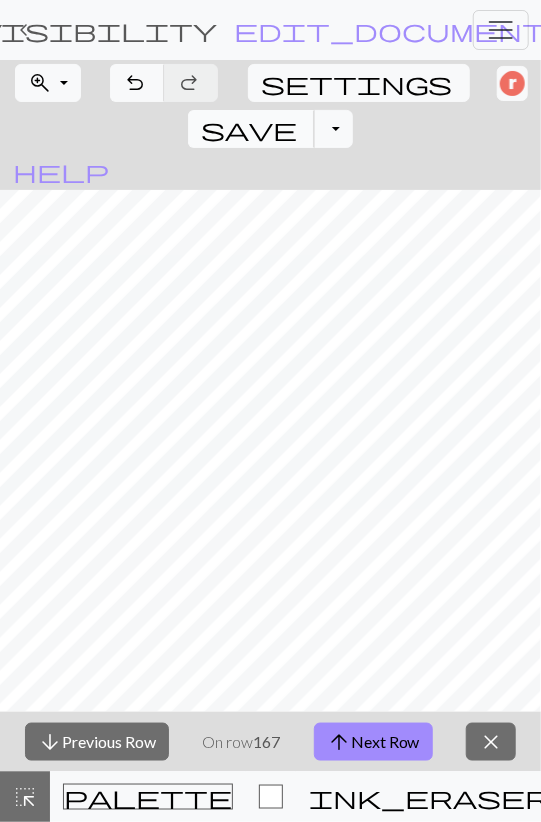 click on "save" at bounding box center (249, 129) 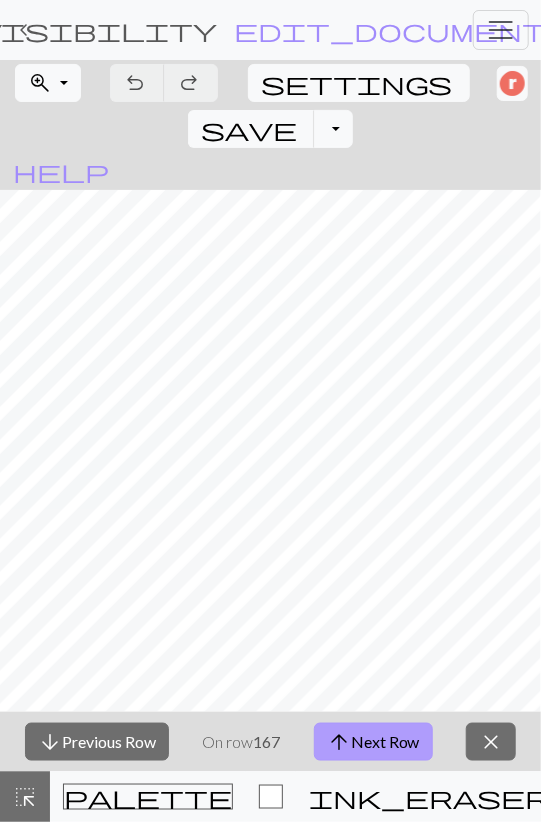 click on "arrow_upward  Next Row" at bounding box center [373, 742] 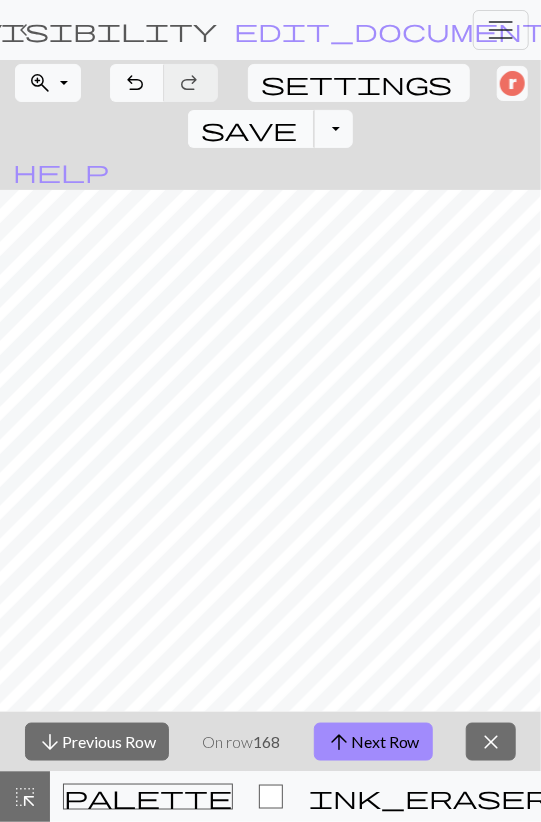 click on "save" at bounding box center [249, 129] 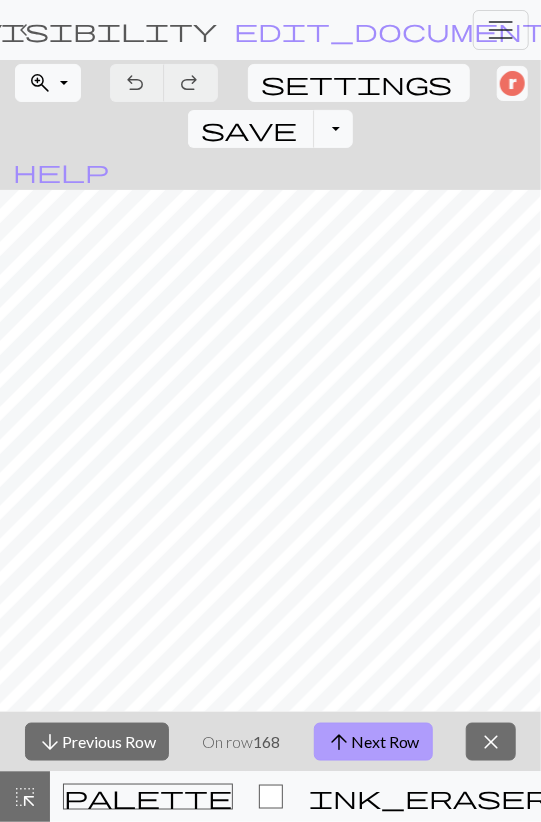 click on "arrow_upward" at bounding box center [339, 742] 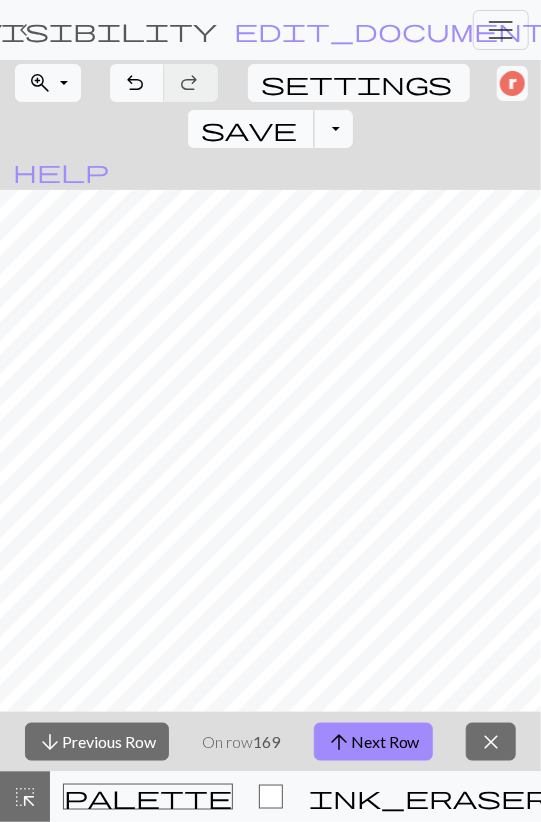 click on "save" at bounding box center (249, 129) 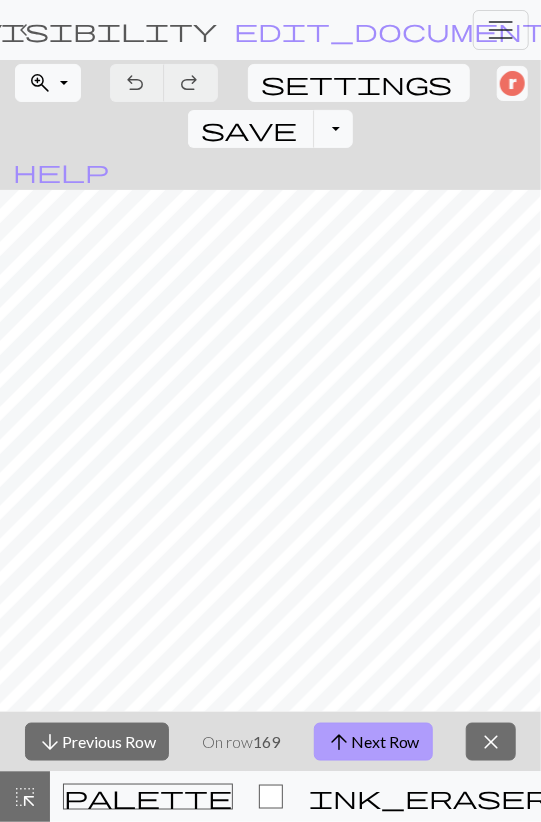 click on "arrow_upward  Next Row" at bounding box center (373, 742) 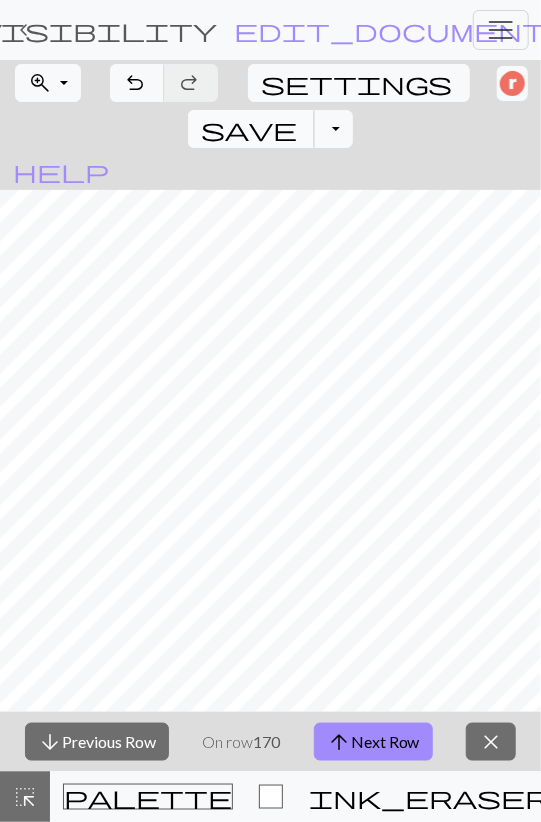 click on "save" at bounding box center (249, 129) 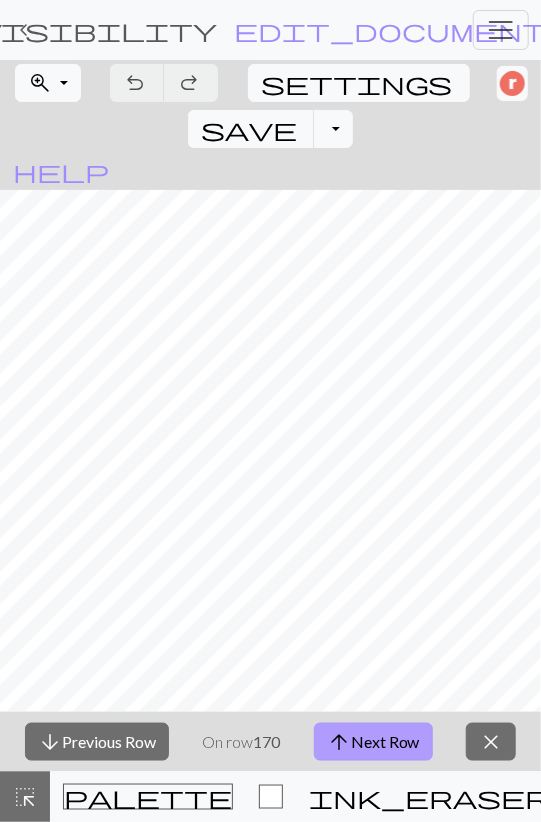click on "arrow_upward  Next Row" at bounding box center [373, 742] 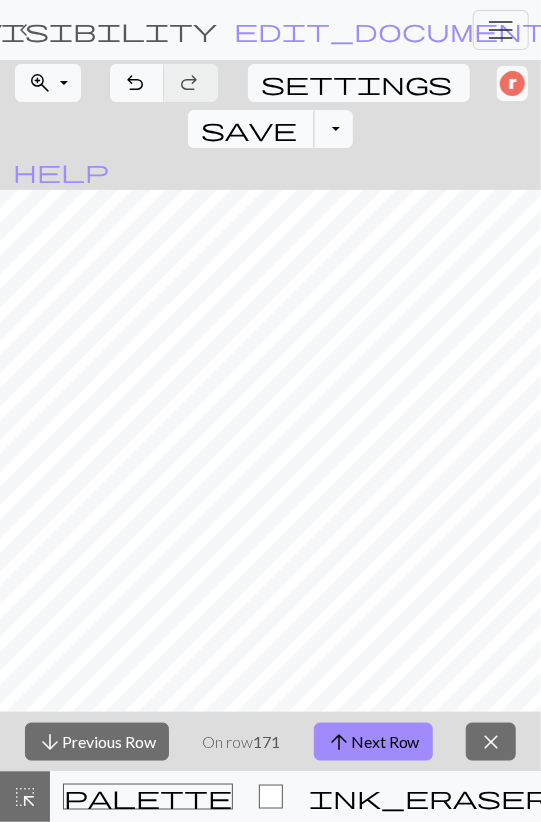 click on "save" at bounding box center [249, 129] 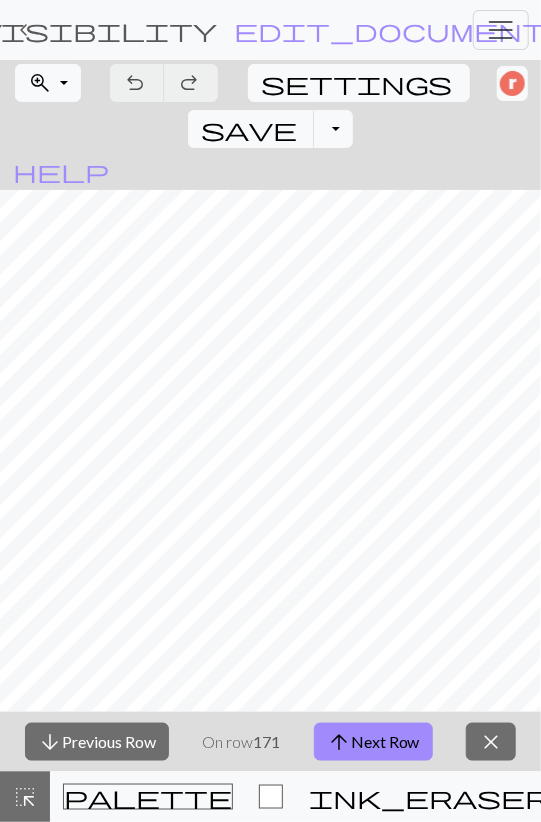 click on "arrow_downward Previous Row On row  171 arrow_upward  Next Row close" at bounding box center (270, 742) 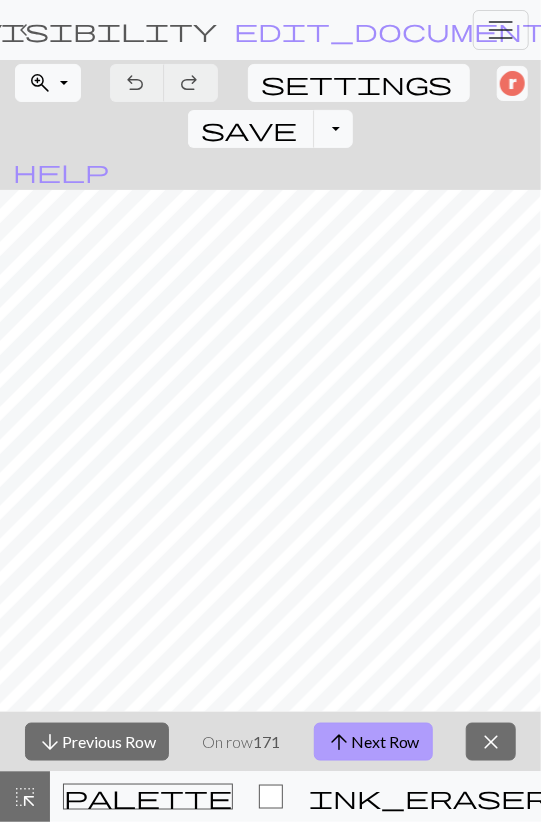 click on "arrow_upward  Next Row" at bounding box center (373, 742) 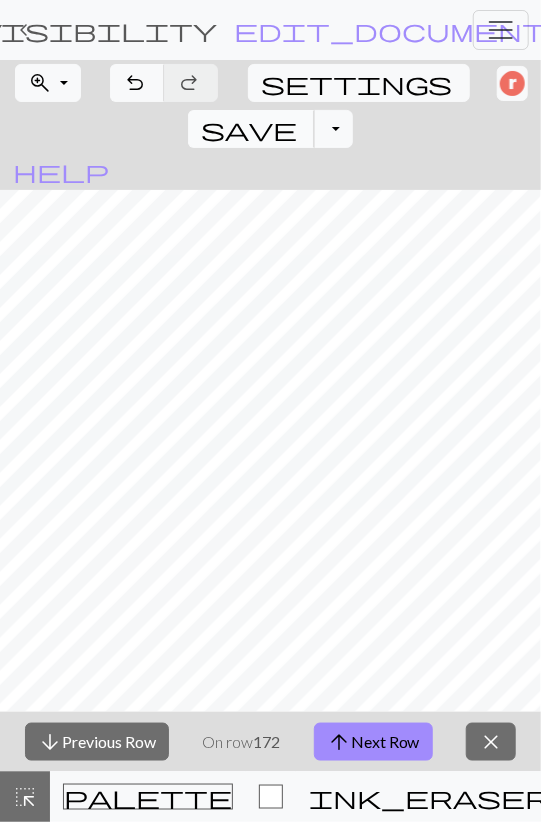 click on "save" at bounding box center (249, 129) 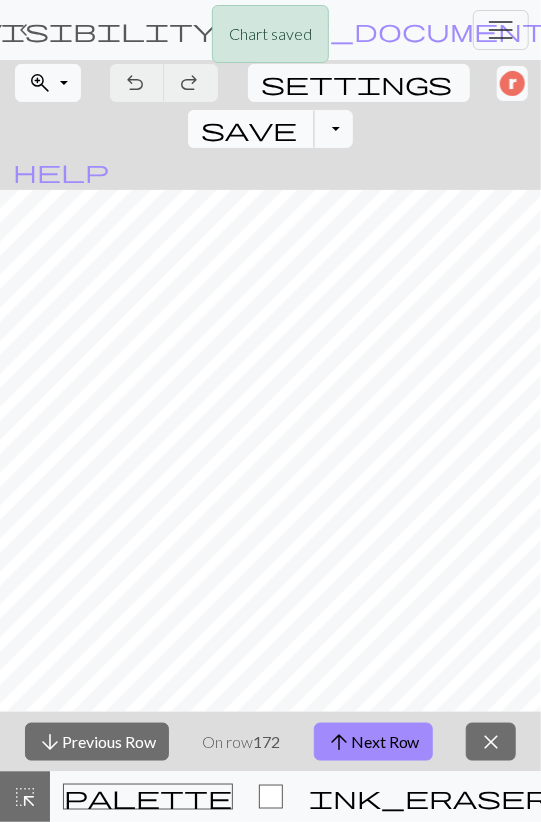 type 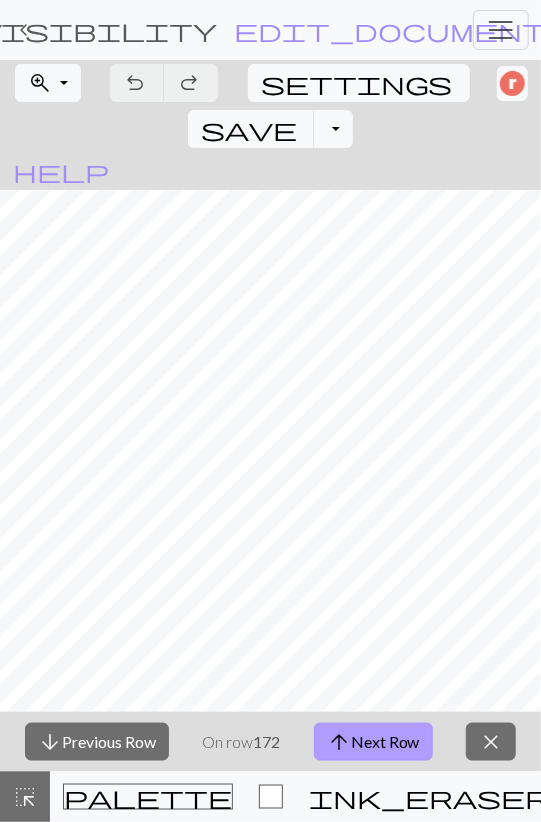 click on "arrow_upward  Next Row" at bounding box center [373, 742] 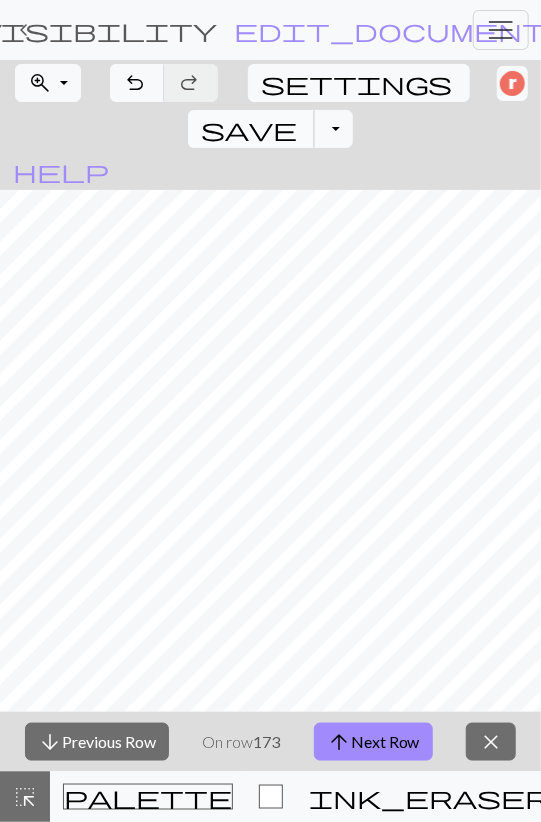 click on "save Save Save" at bounding box center [251, 129] 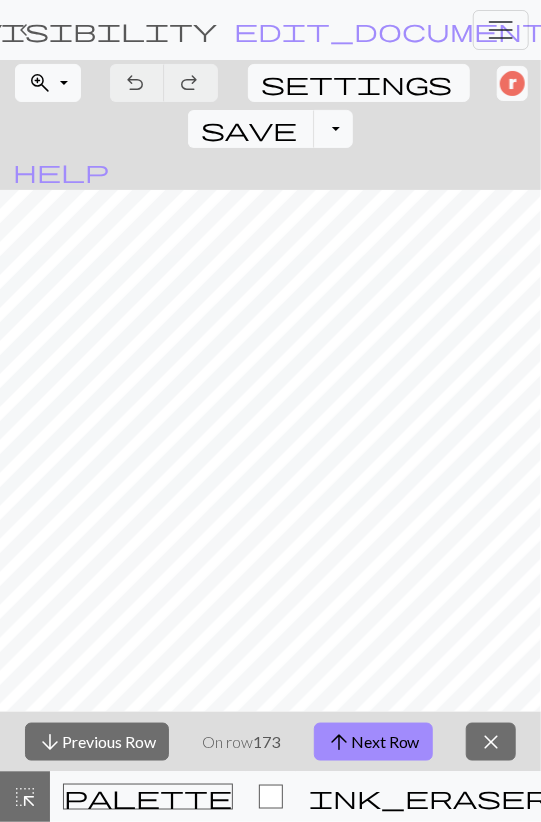 click on "arrow_upward" at bounding box center (339, 742) 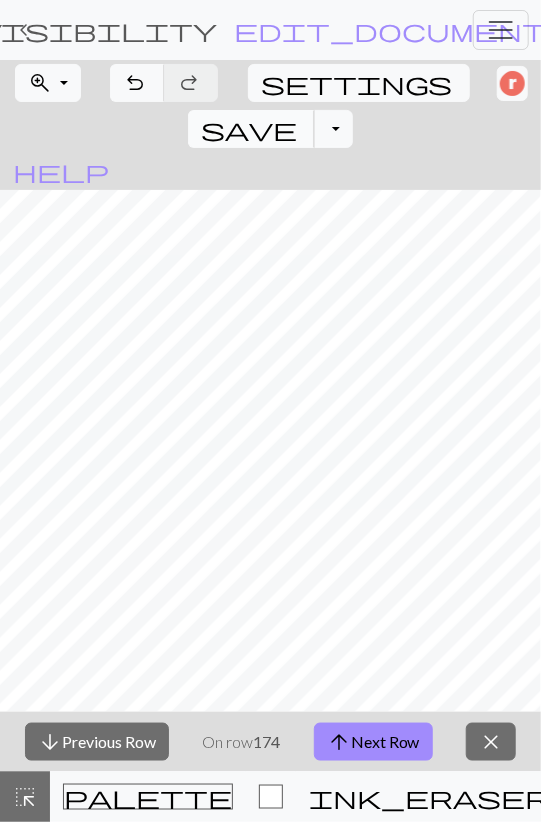 click on "save Save Save" at bounding box center (251, 129) 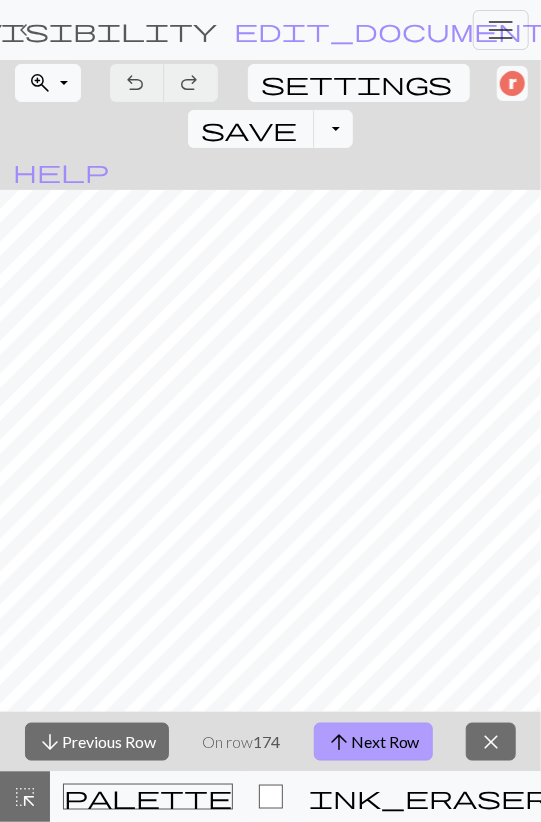 click on "arrow_upward  Next Row" at bounding box center (373, 742) 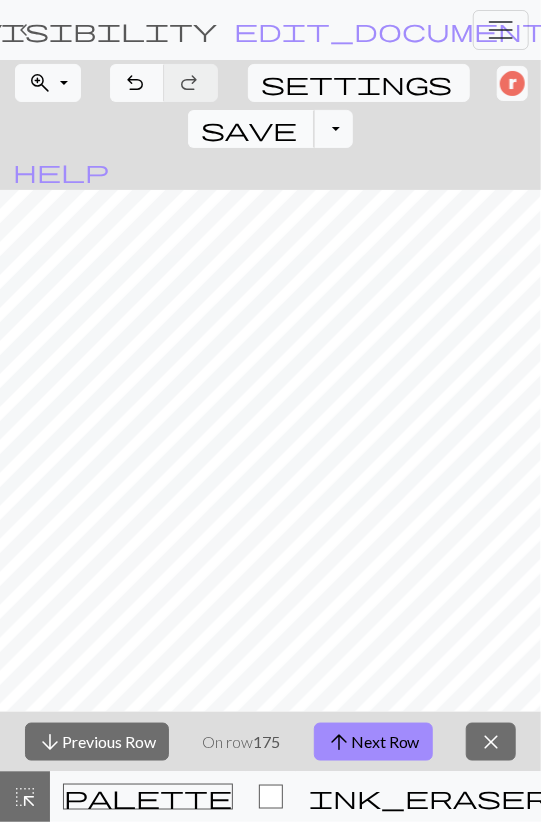 click on "save" at bounding box center [249, 129] 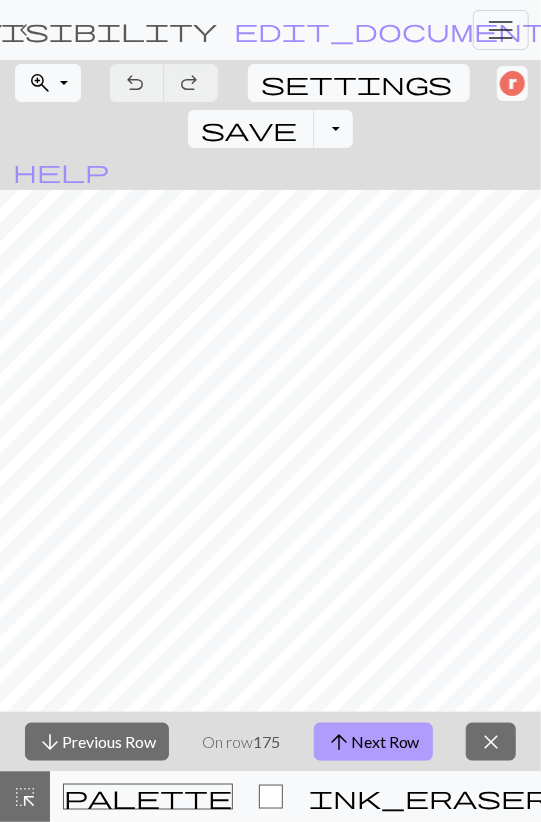 click on "arrow_upward  Next Row" at bounding box center [373, 742] 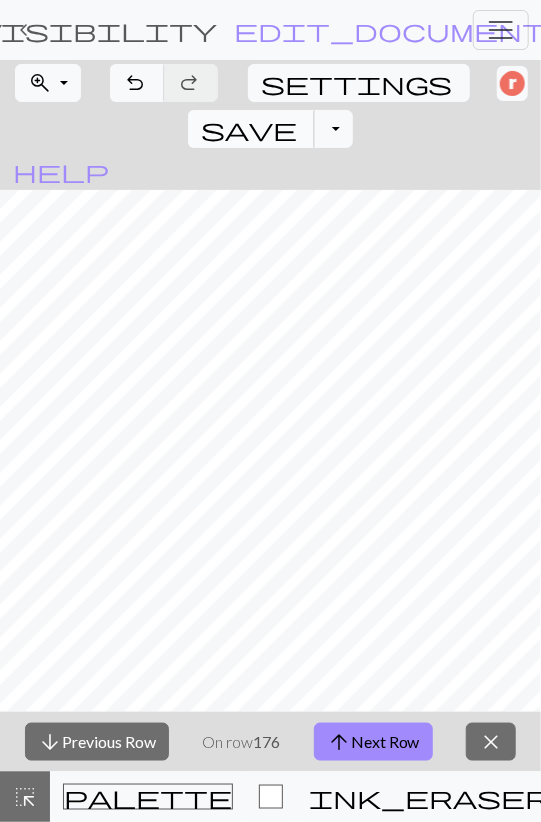 click on "save" at bounding box center (249, 129) 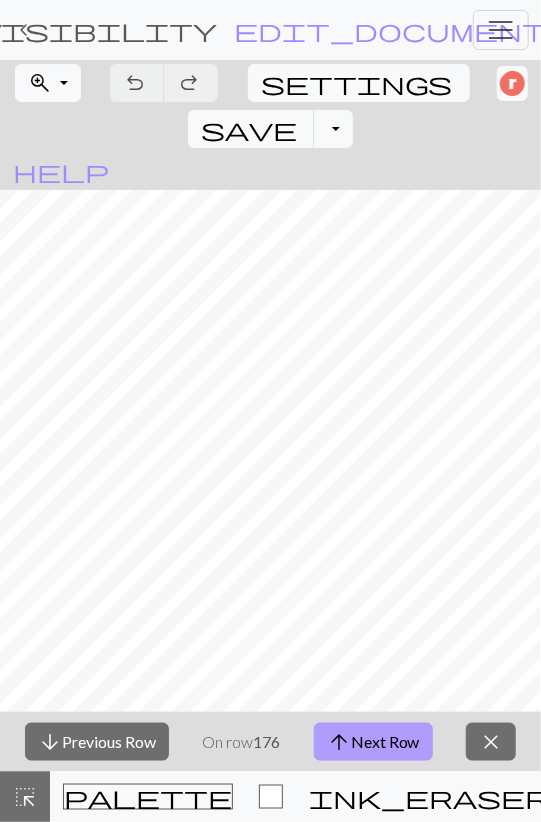 click on "arrow_upward  Next Row" at bounding box center [373, 742] 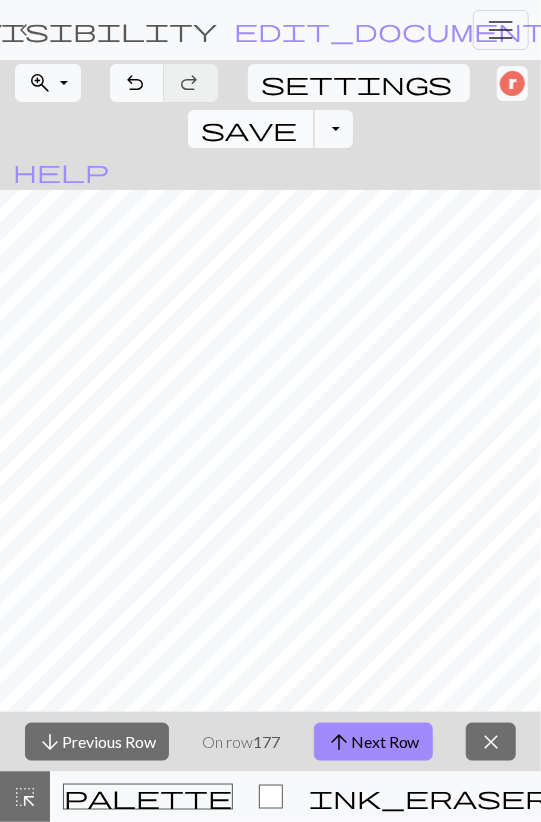 click on "save" at bounding box center (249, 129) 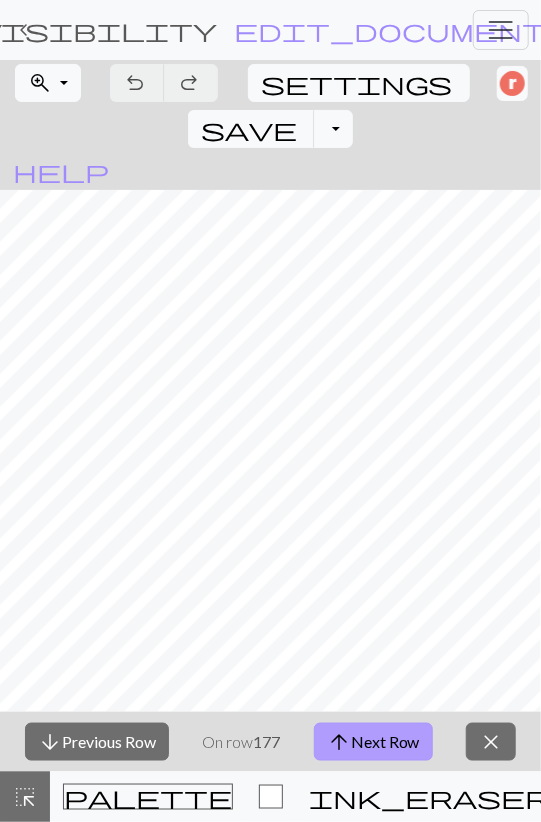 click on "arrow_upward  Next Row" at bounding box center [373, 742] 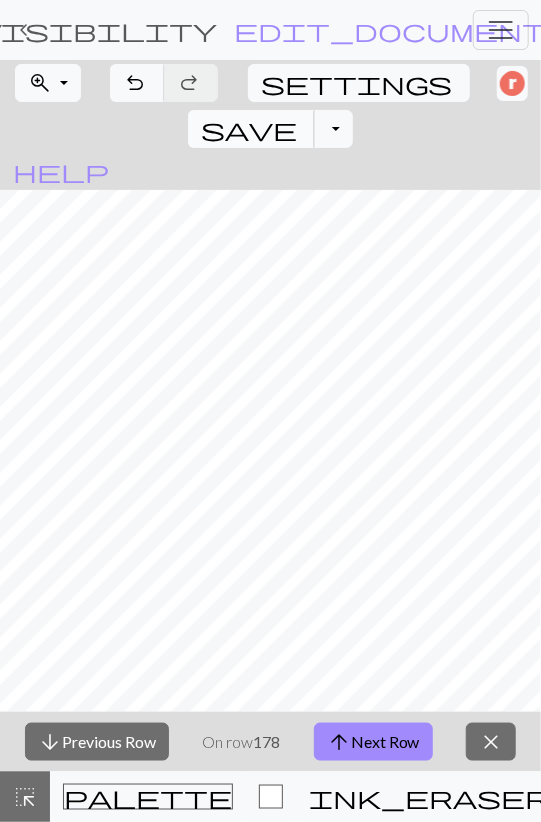 click on "save" at bounding box center (249, 129) 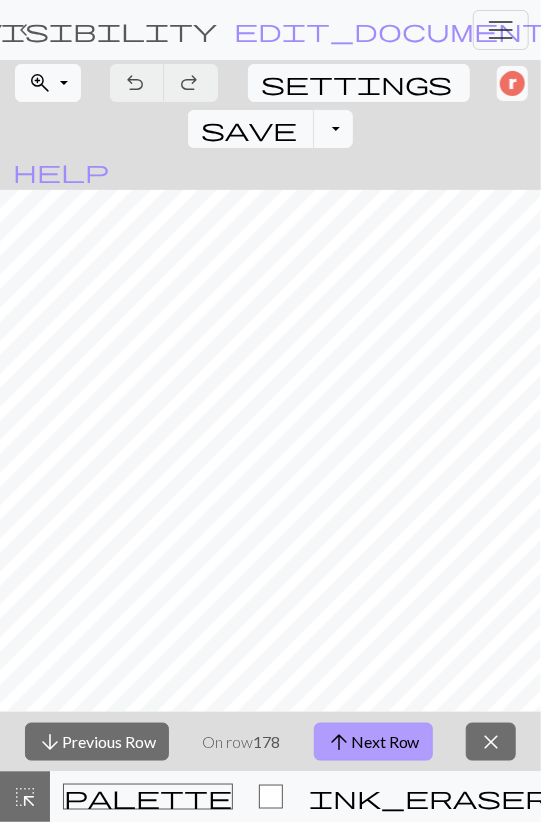 click on "arrow_upward" at bounding box center (339, 742) 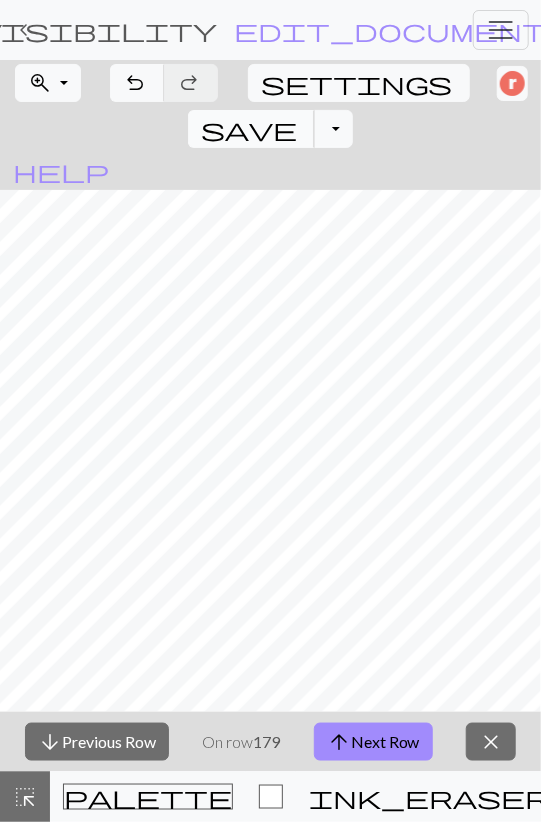 click on "save Save Save" at bounding box center [251, 129] 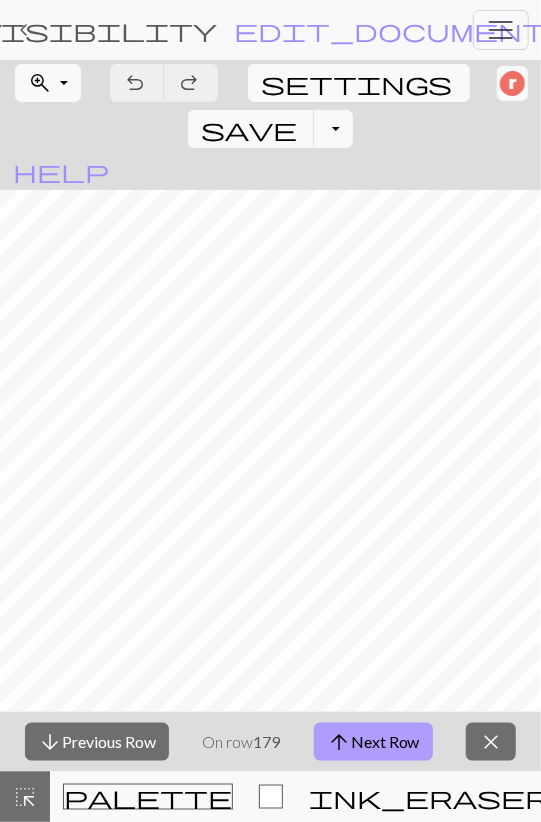 click on "arrow_upward  Next Row" at bounding box center [373, 742] 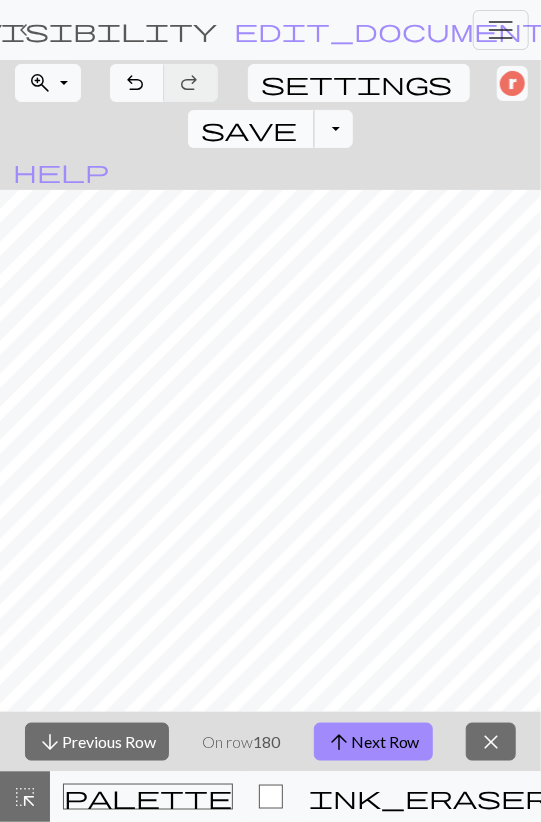 click on "save" at bounding box center (249, 129) 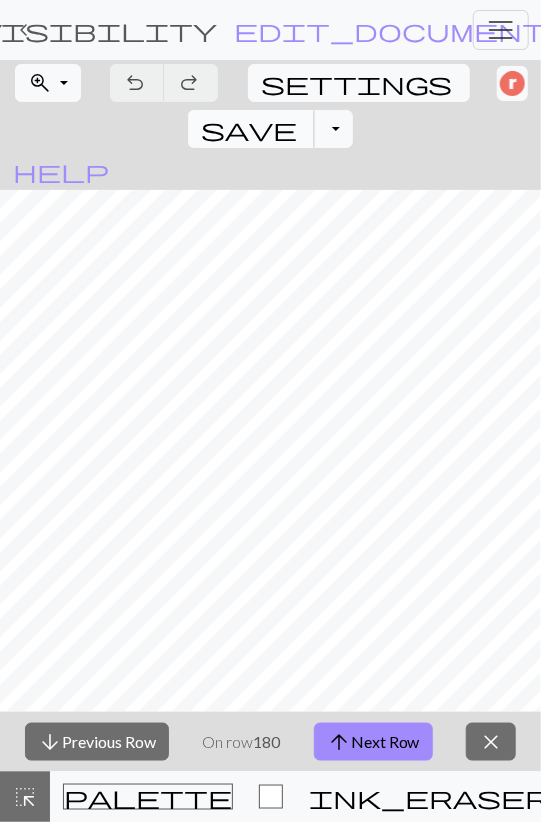 click on "save" at bounding box center [249, 129] 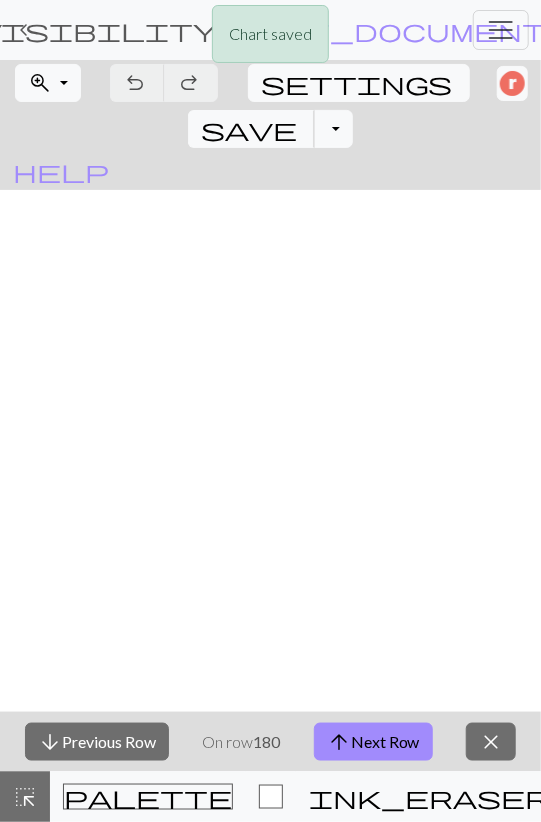 scroll, scrollTop: 812, scrollLeft: 0, axis: vertical 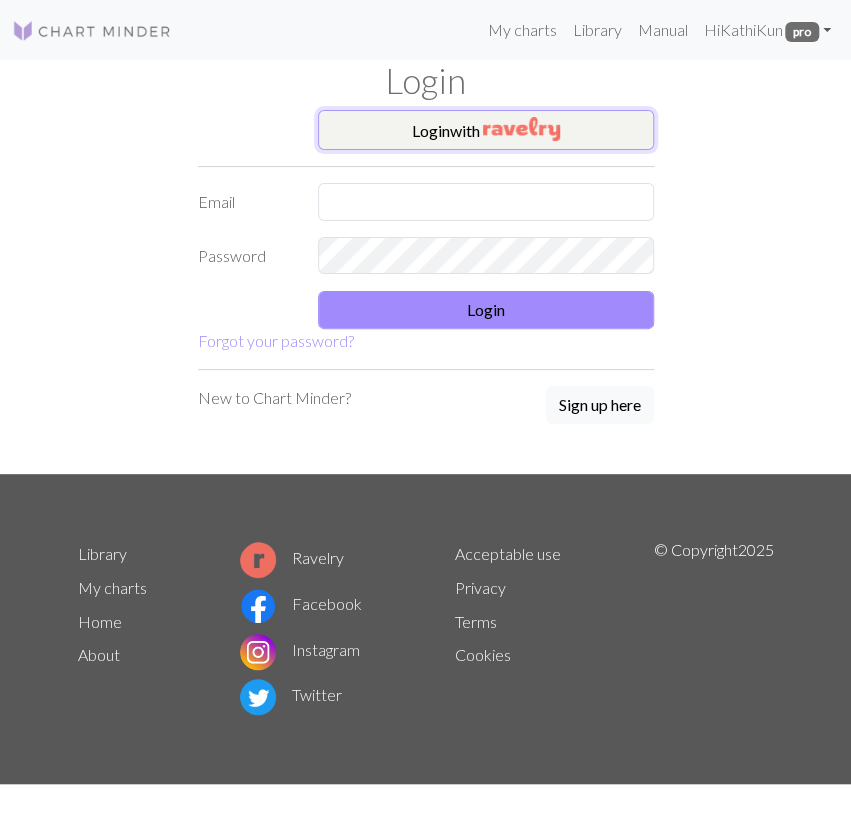 click at bounding box center [521, 129] 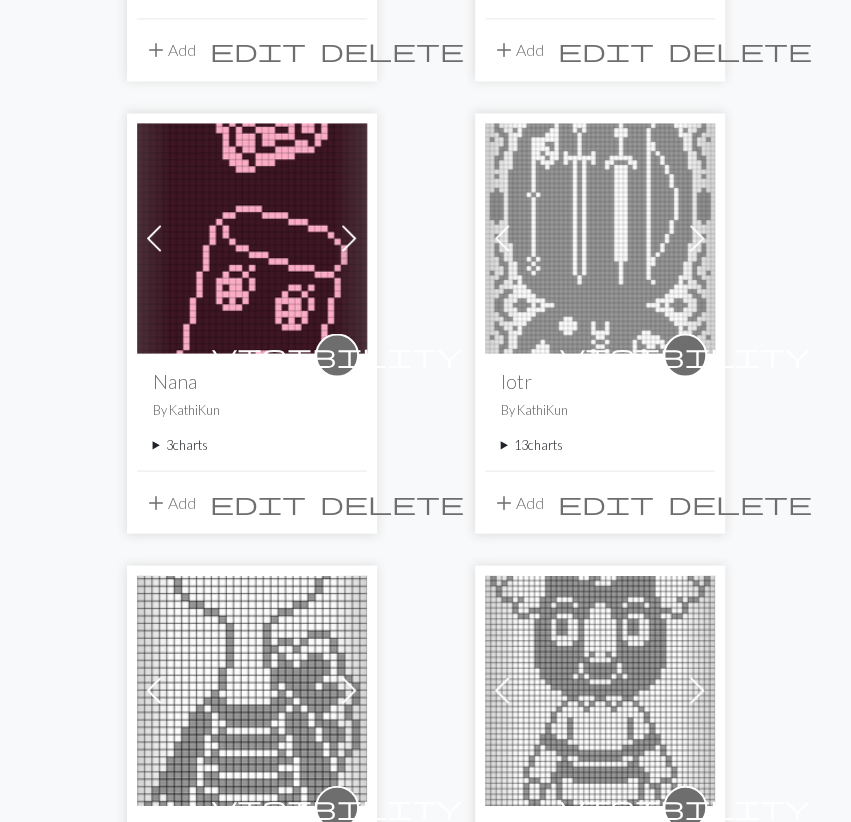scroll, scrollTop: 1144, scrollLeft: 0, axis: vertical 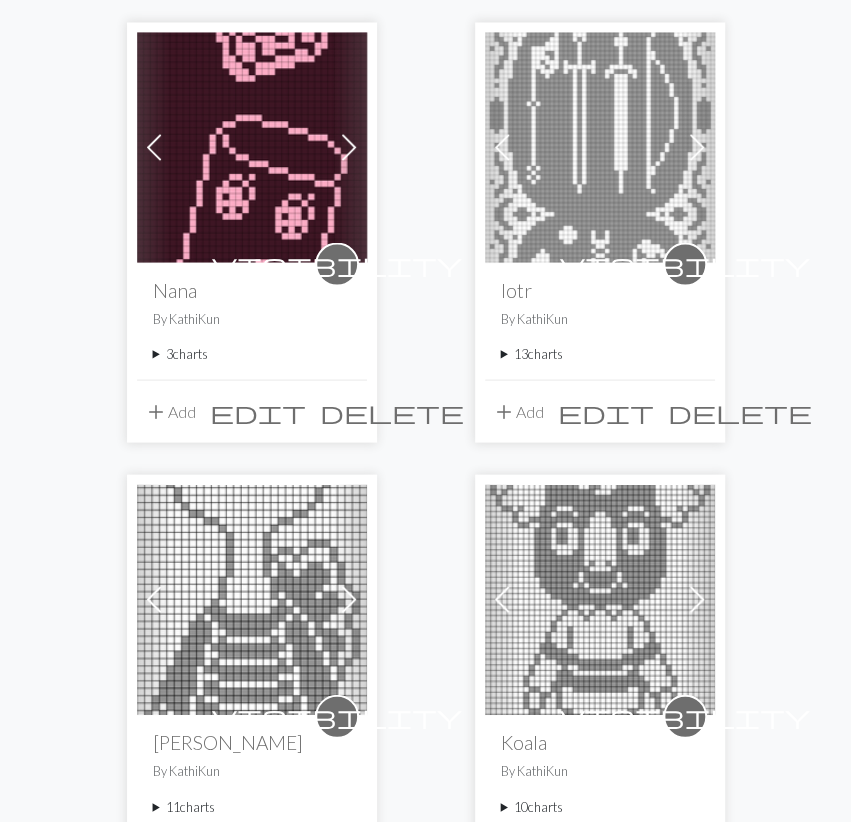 click on "3  charts" at bounding box center (252, 353) 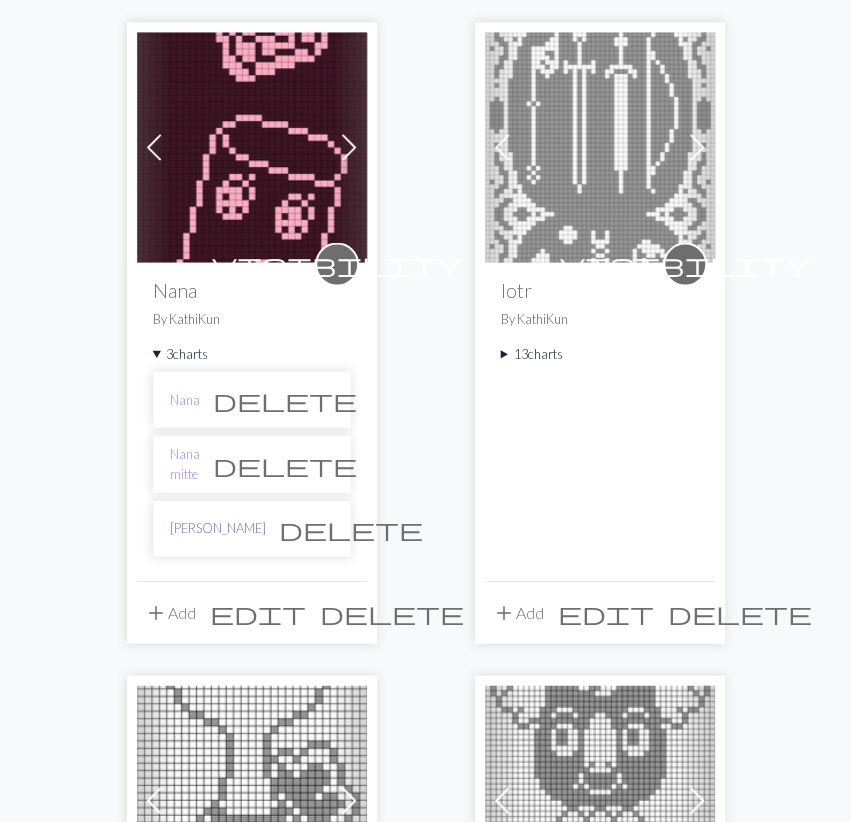 click on "[PERSON_NAME]" at bounding box center [218, 527] 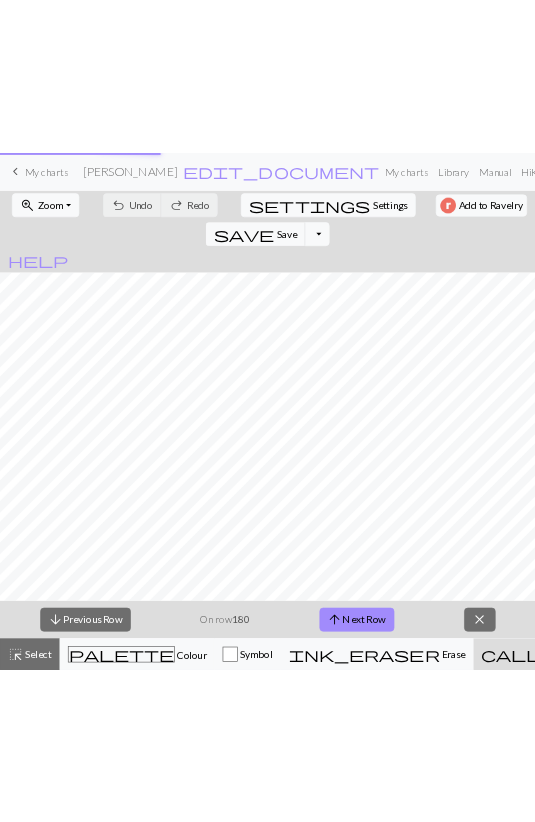 scroll, scrollTop: 0, scrollLeft: 0, axis: both 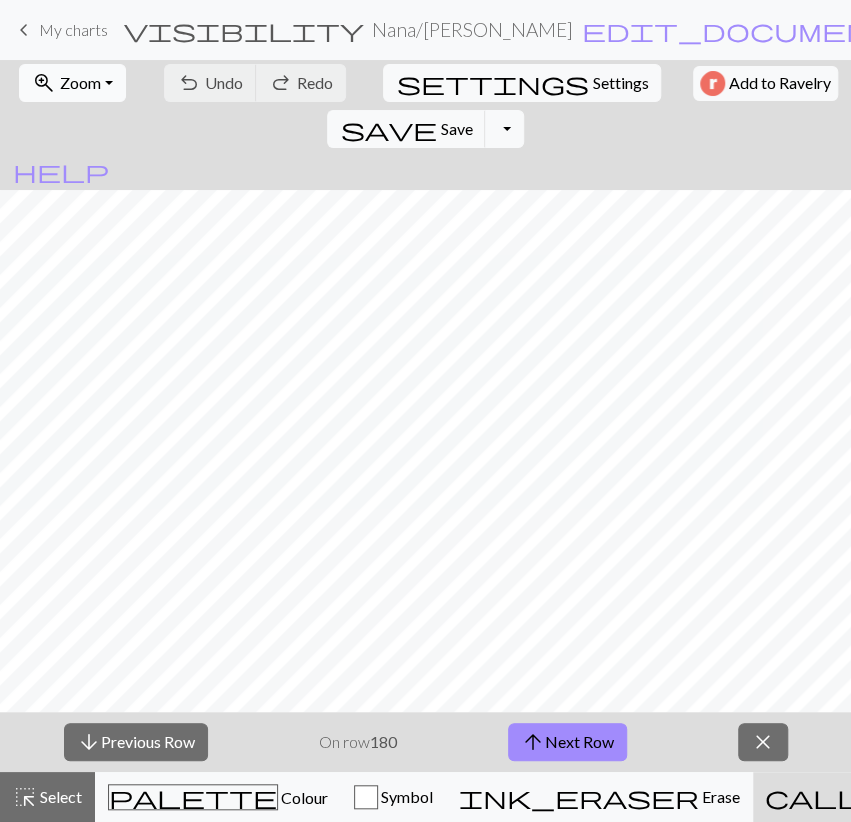click on "zoom_in Zoom Zoom" at bounding box center [72, 83] 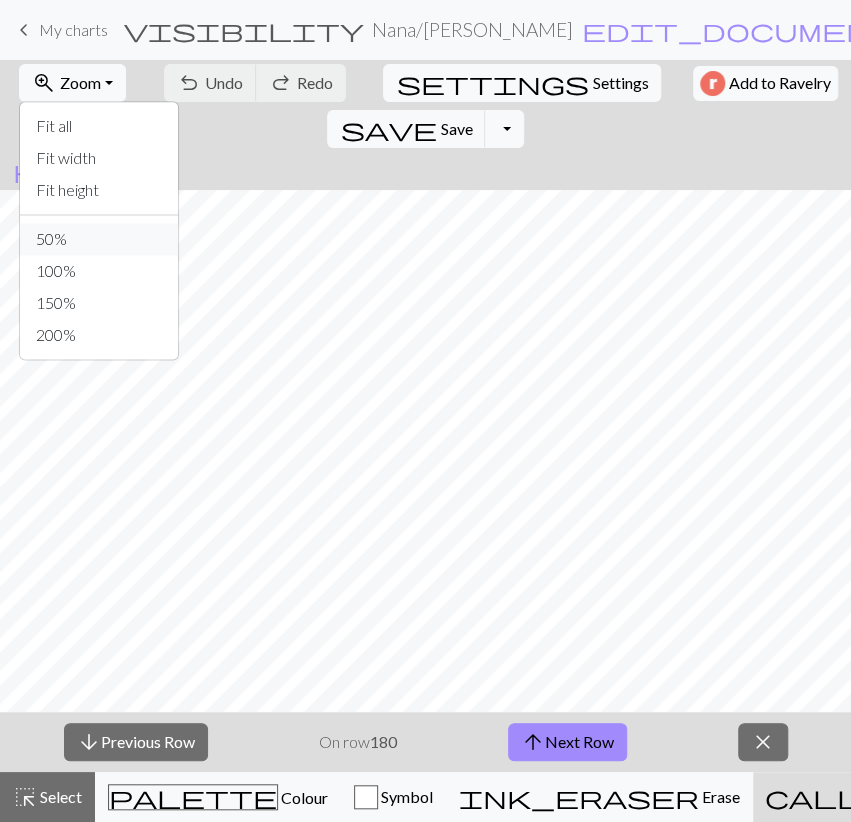 drag, startPoint x: 111, startPoint y: 237, endPoint x: 313, endPoint y: 9, distance: 304.61124 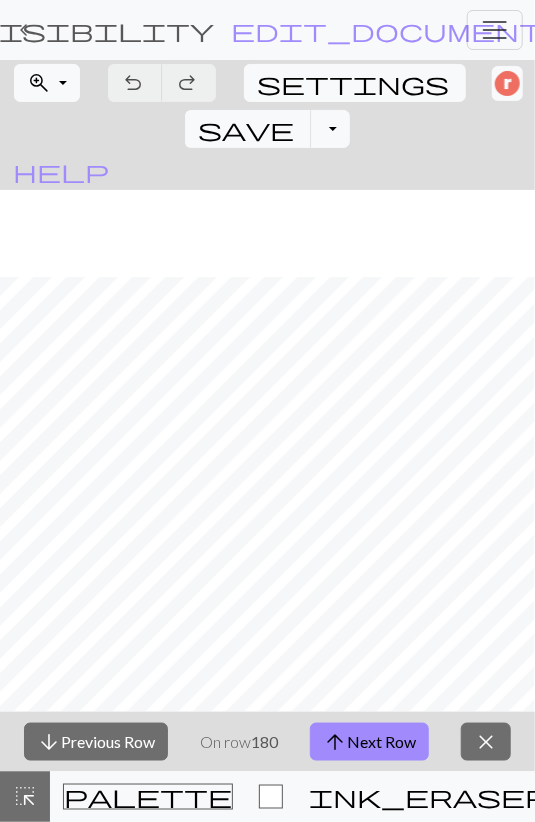 scroll, scrollTop: 928, scrollLeft: 0, axis: vertical 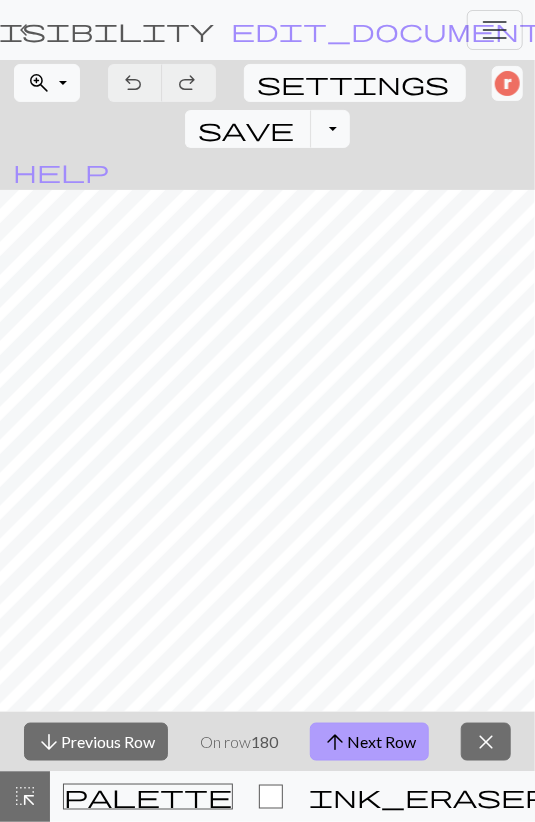 click on "arrow_upward  Next Row" at bounding box center [369, 742] 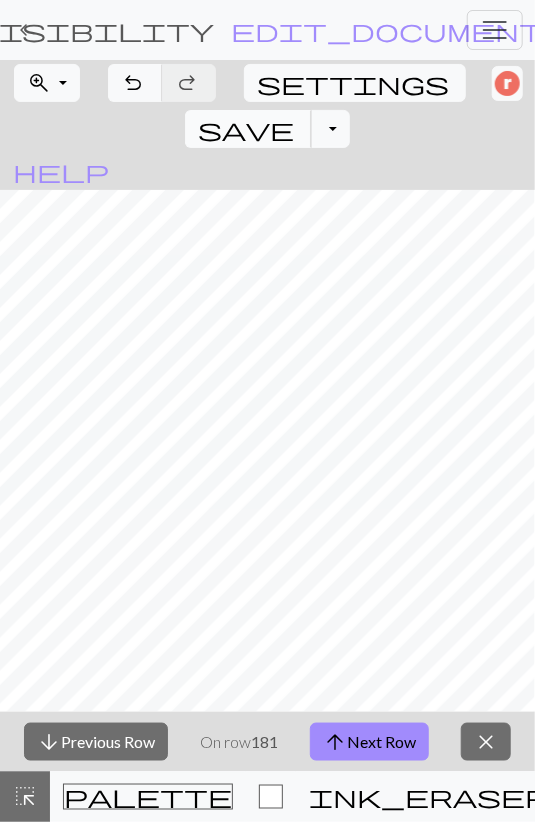 click on "save" at bounding box center [246, 129] 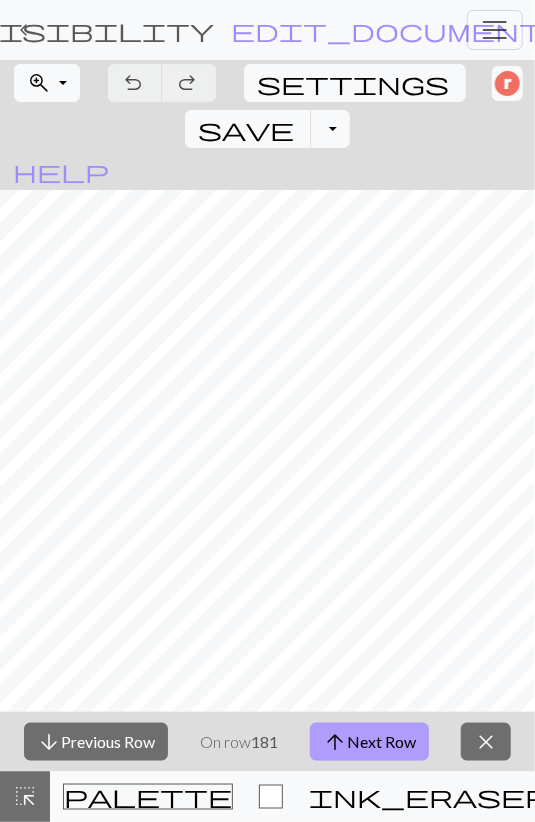 click on "arrow_upward  Next Row" at bounding box center (369, 742) 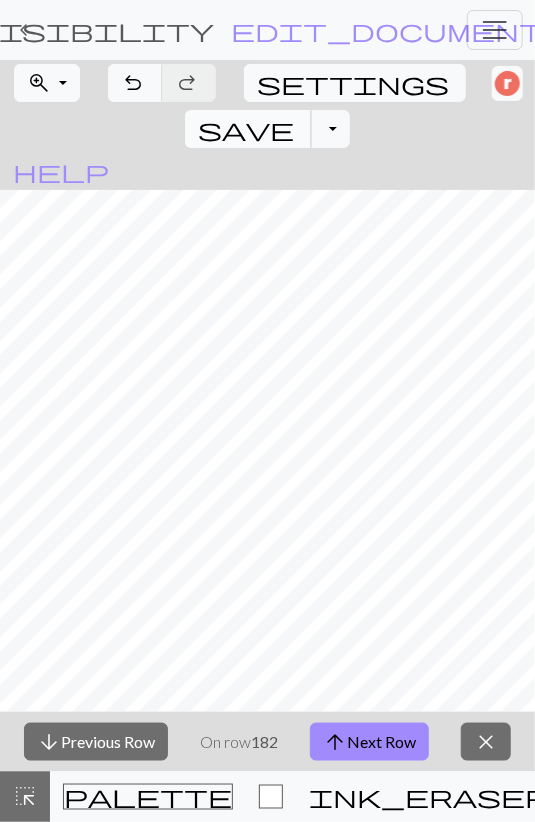 click on "save" at bounding box center (246, 129) 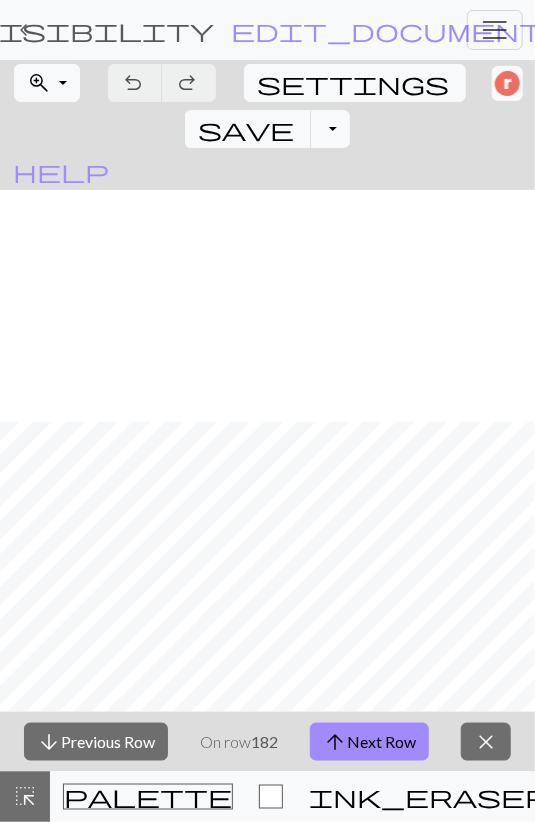 scroll, scrollTop: 812, scrollLeft: 0, axis: vertical 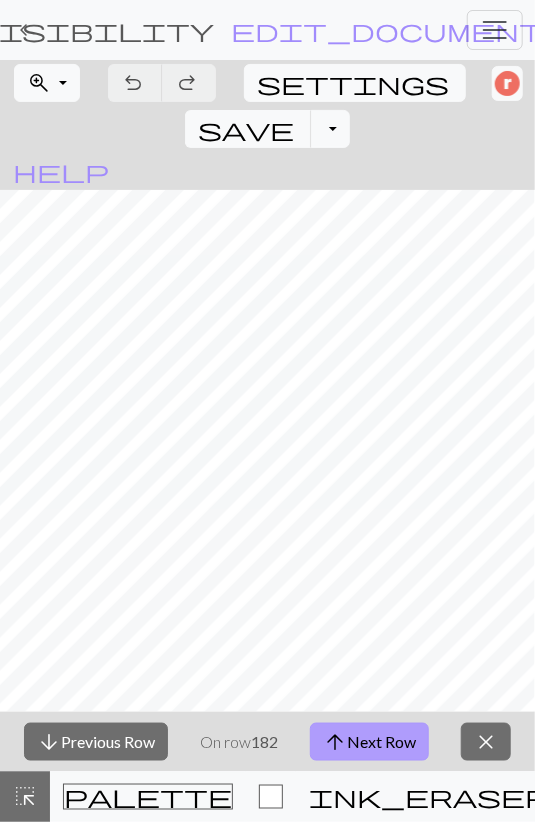 click on "arrow_upward  Next Row" at bounding box center [369, 742] 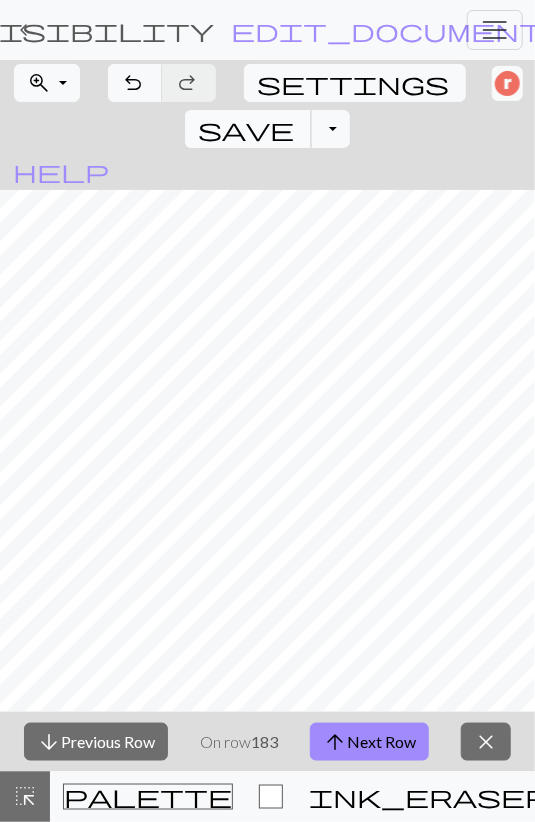 click on "save" at bounding box center (246, 129) 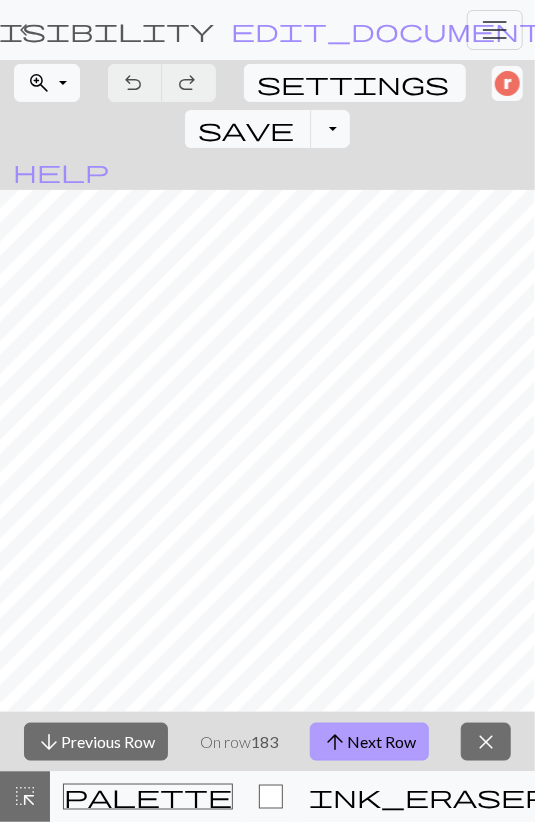 click on "arrow_upward  Next Row" at bounding box center [369, 742] 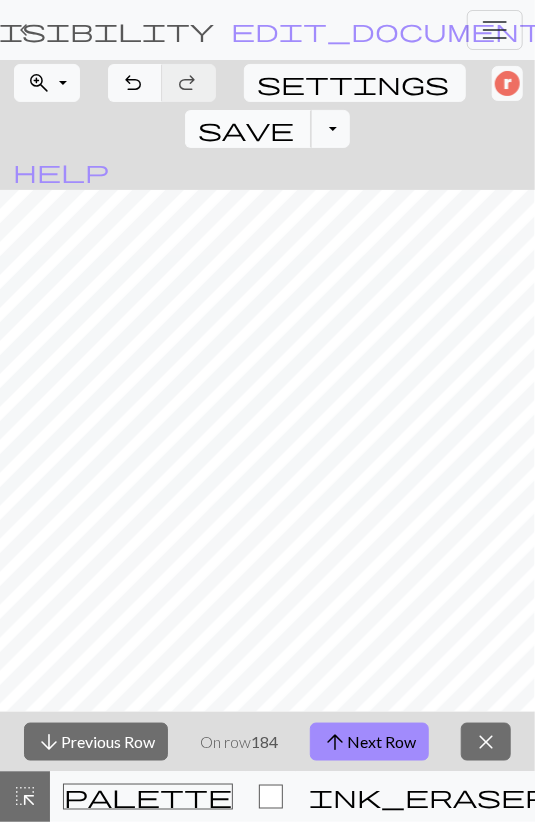 click on "save Save Save" at bounding box center [248, 129] 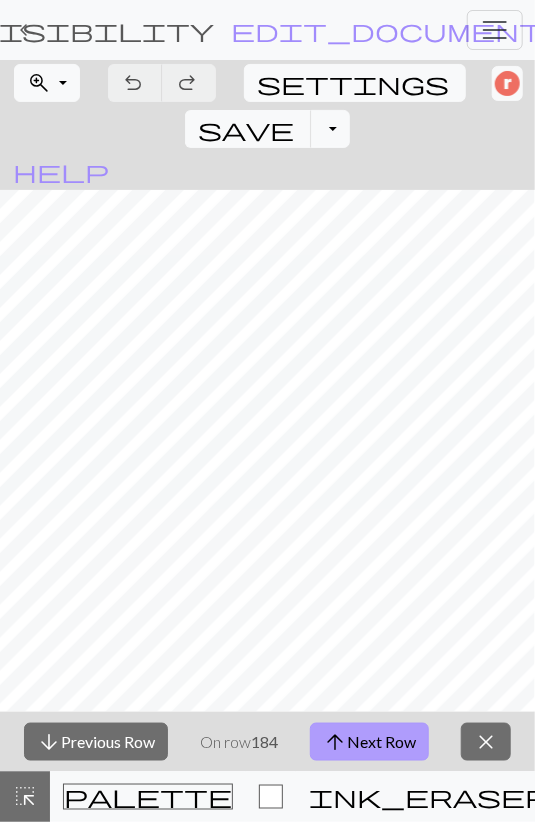click on "arrow_upward" at bounding box center (335, 742) 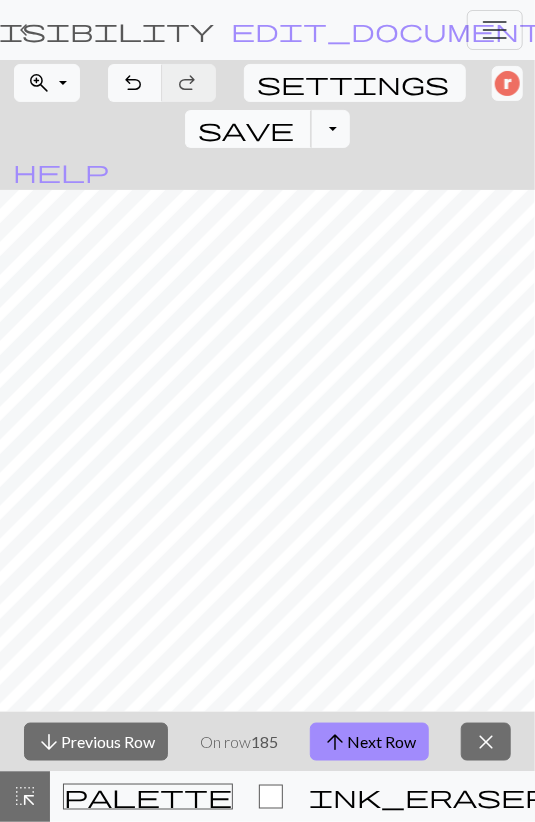 click on "save Save Save" at bounding box center [248, 129] 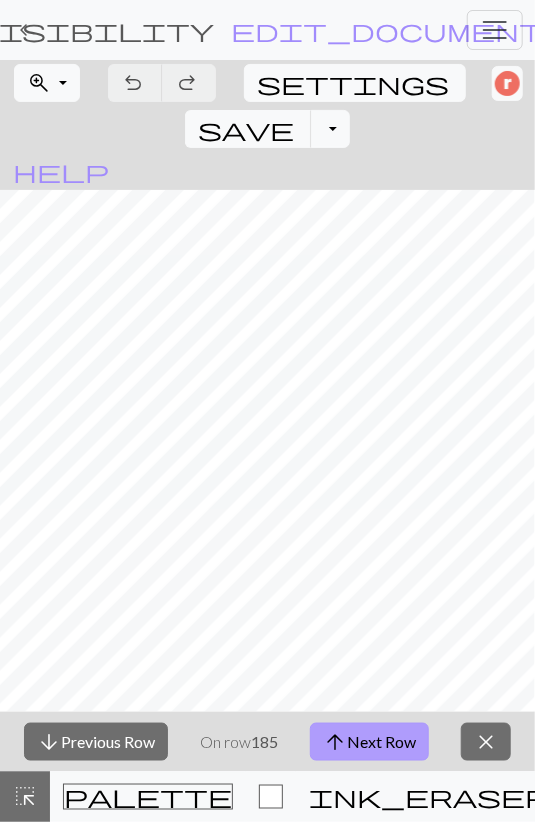 click on "arrow_upward  Next Row" at bounding box center [369, 742] 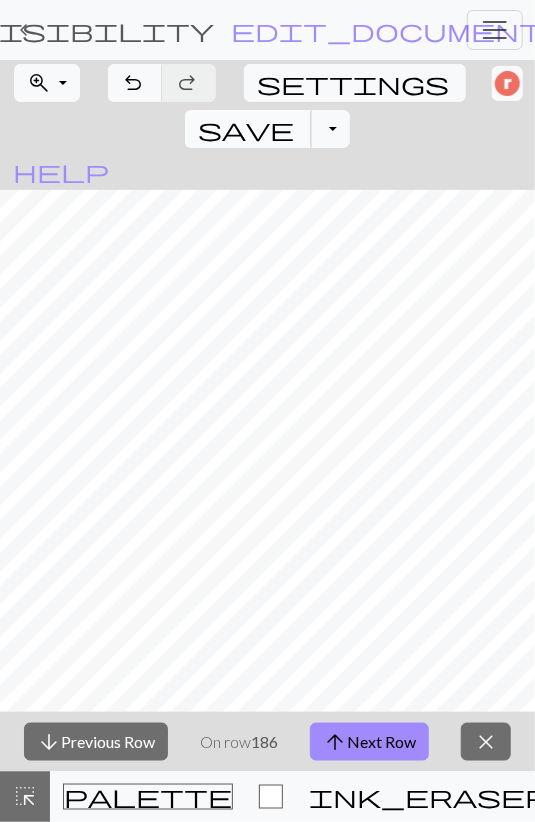 click on "save" at bounding box center (246, 129) 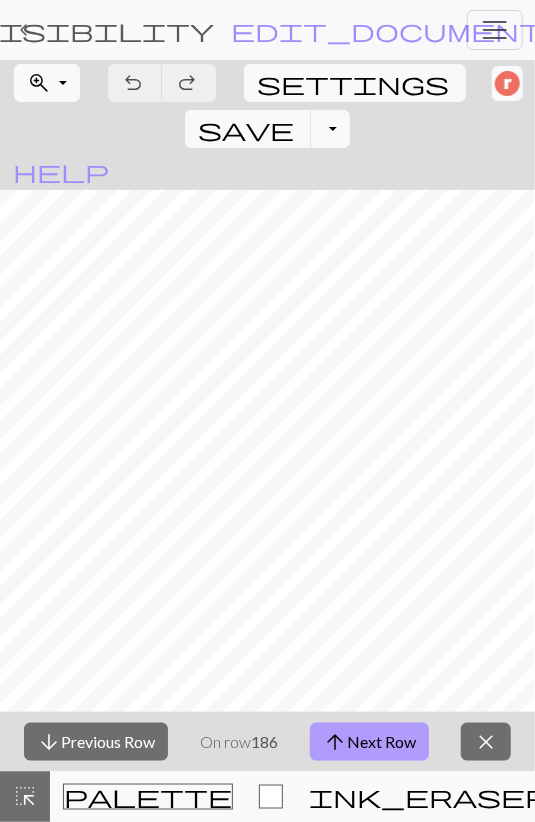 click on "arrow_upward  Next Row" at bounding box center [369, 742] 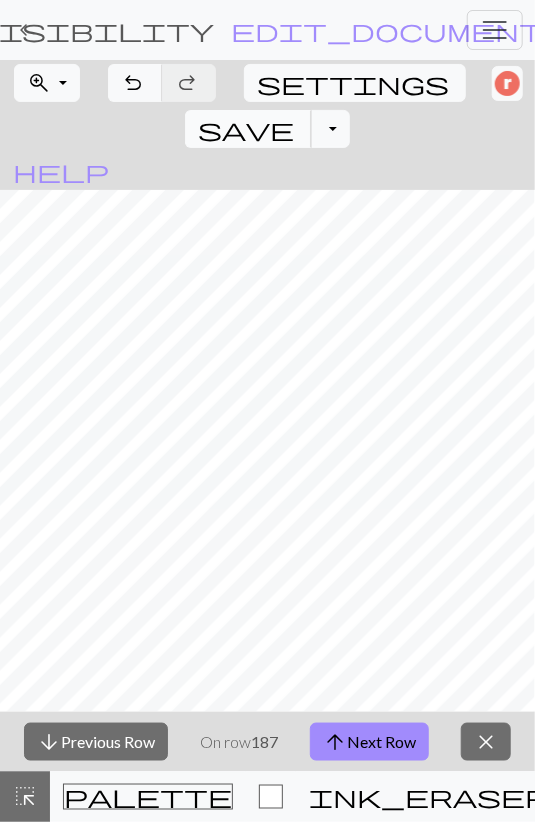 click on "save" at bounding box center [246, 129] 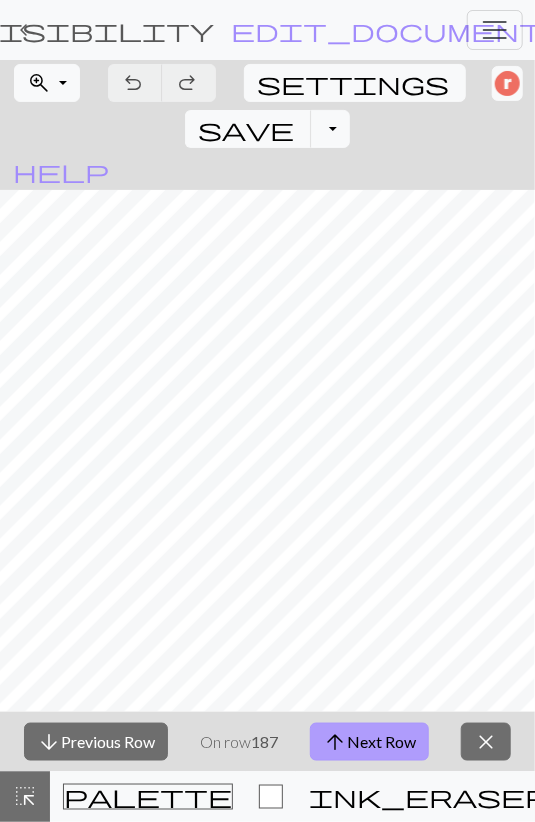 click on "arrow_upward" at bounding box center [335, 742] 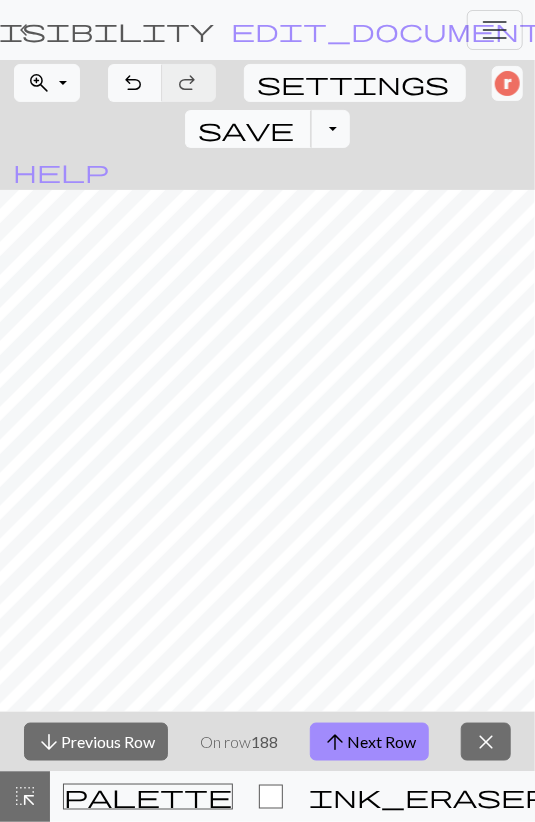 click on "save" at bounding box center [246, 129] 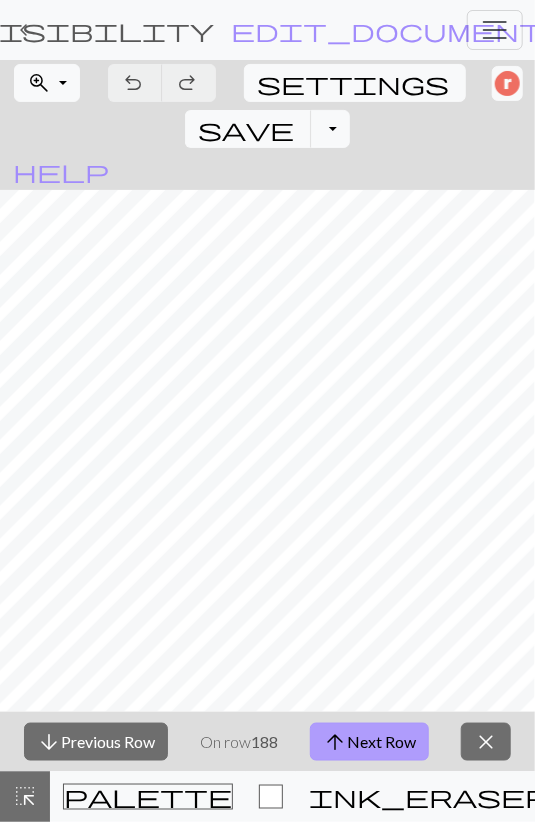 drag, startPoint x: 416, startPoint y: 747, endPoint x: 411, endPoint y: 731, distance: 16.763054 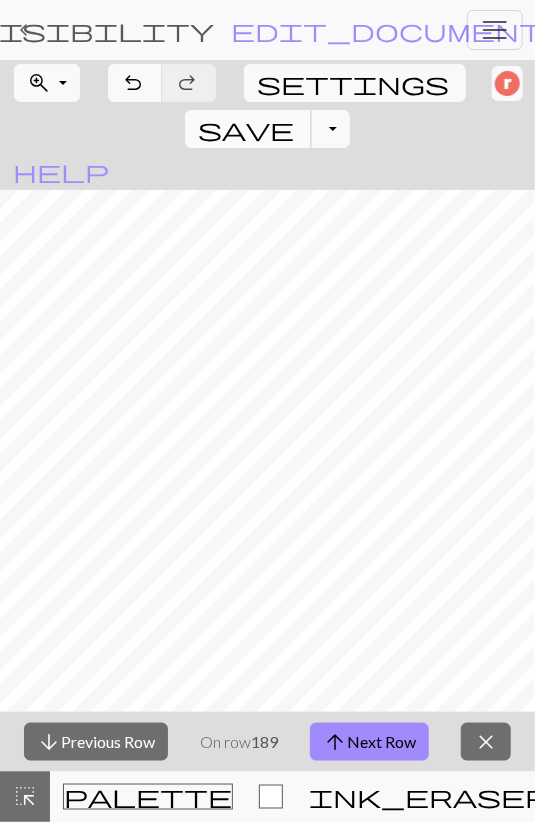 click on "save" at bounding box center [246, 129] 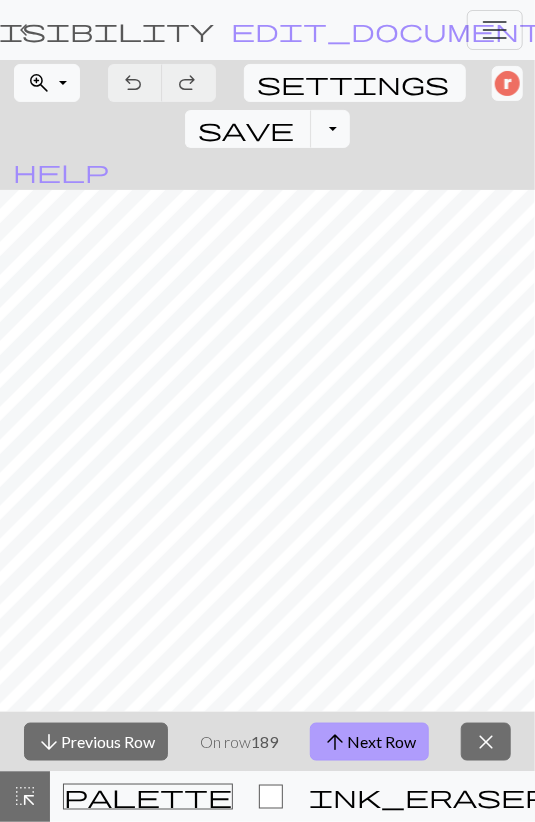 click on "arrow_upward  Next Row" at bounding box center (369, 742) 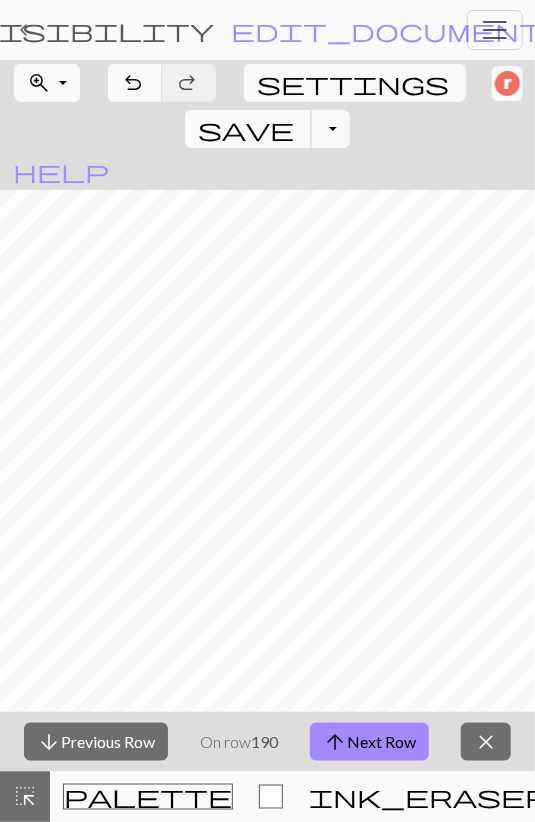 click on "save" at bounding box center [246, 129] 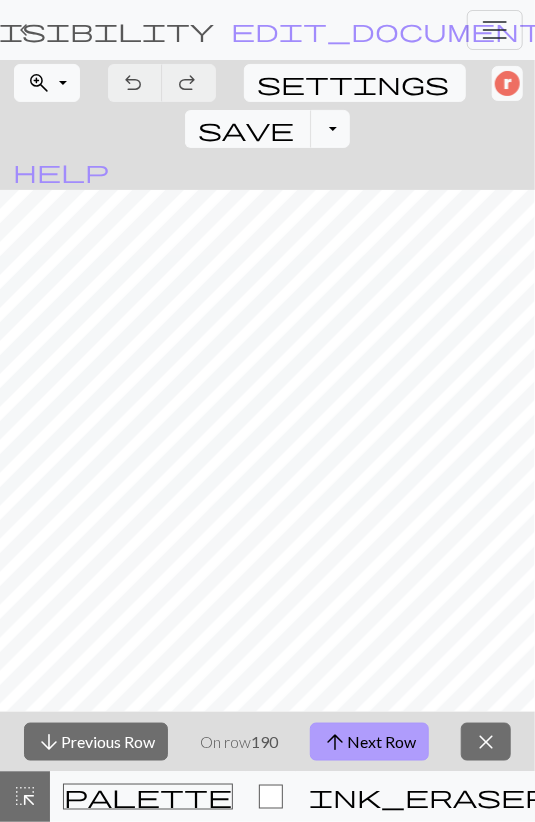 click on "arrow_upward  Next Row" at bounding box center (369, 742) 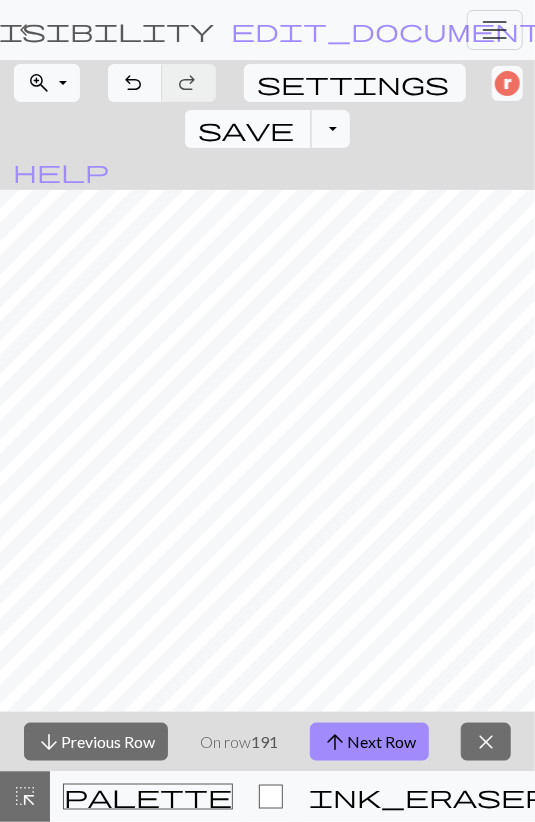 click on "save" at bounding box center [246, 129] 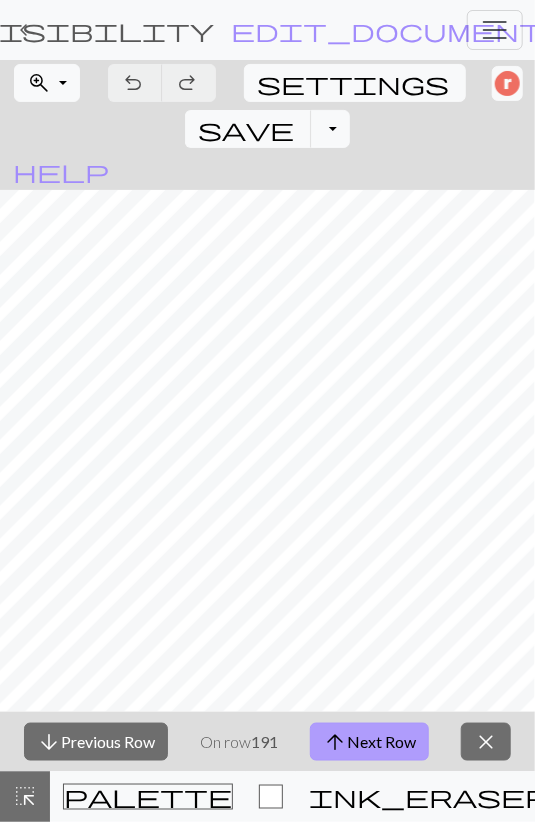 click on "arrow_upward  Next Row" at bounding box center [369, 742] 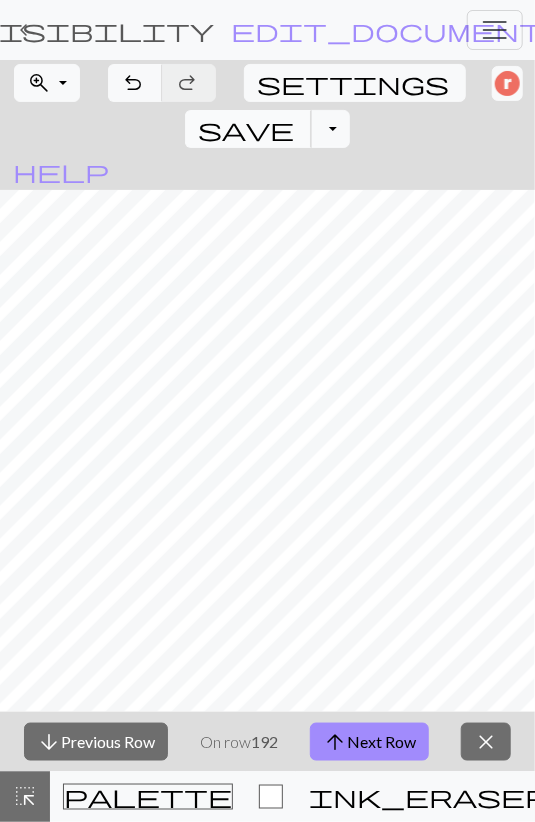 click on "save" at bounding box center [246, 129] 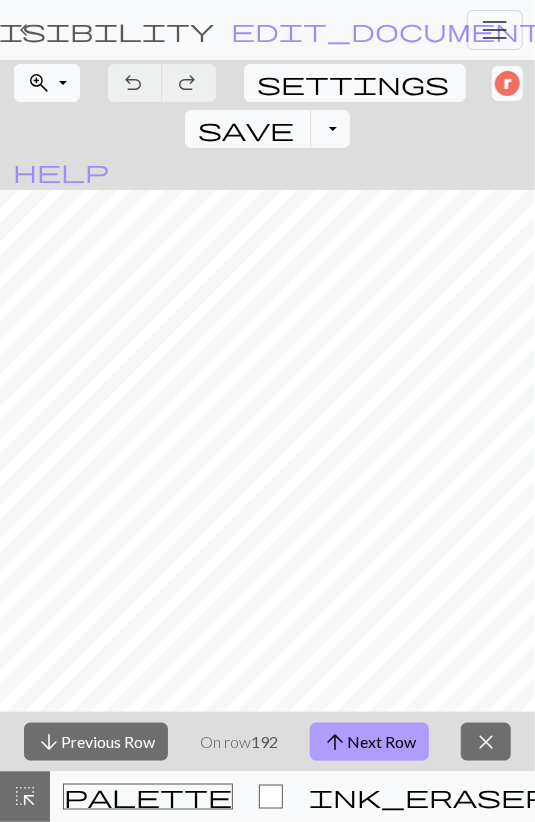 click on "arrow_upward  Next Row" at bounding box center (369, 742) 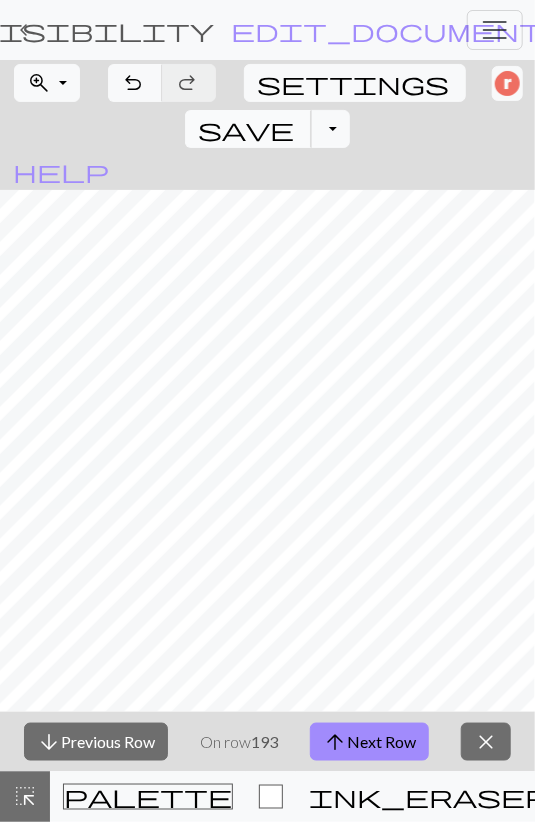 click on "save" at bounding box center [246, 129] 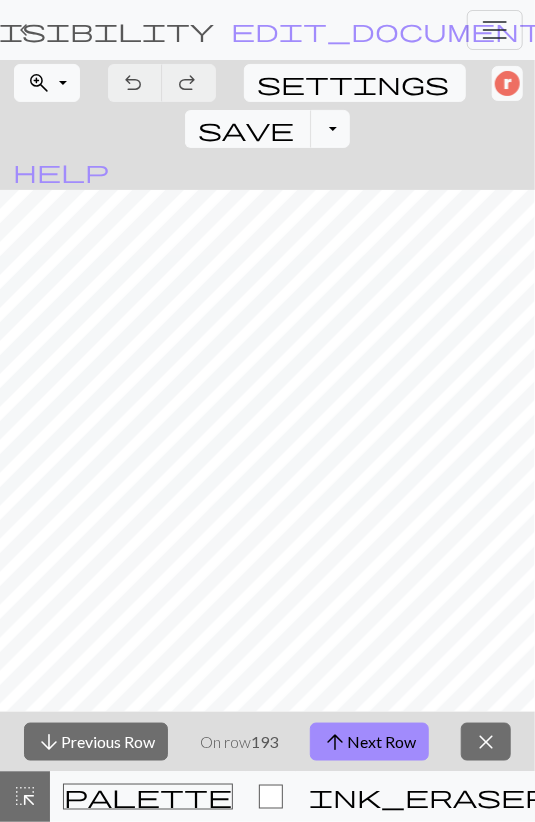 drag, startPoint x: 340, startPoint y: 743, endPoint x: 309, endPoint y: 731, distance: 33.24154 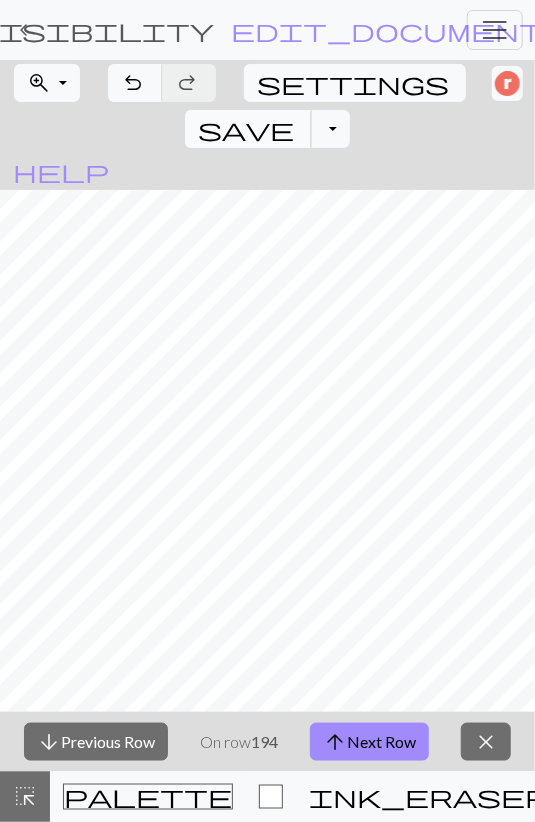 click on "save" at bounding box center [246, 129] 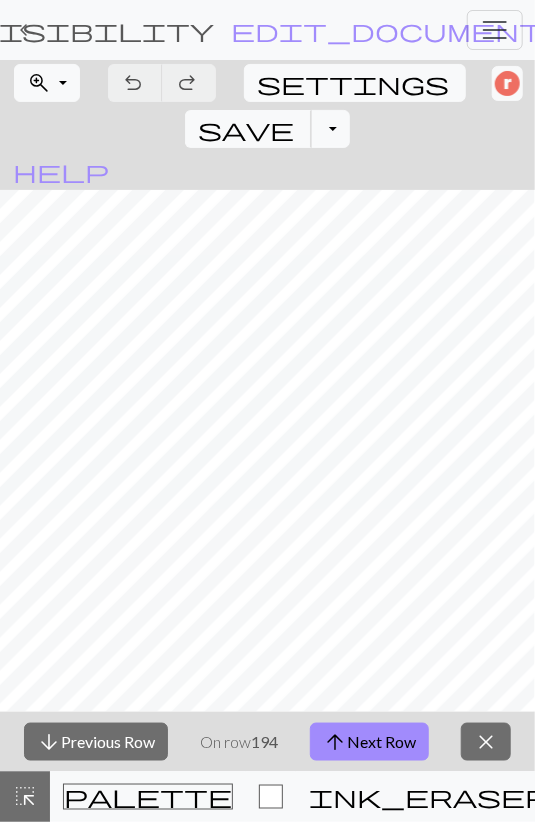 scroll, scrollTop: 928, scrollLeft: 0, axis: vertical 